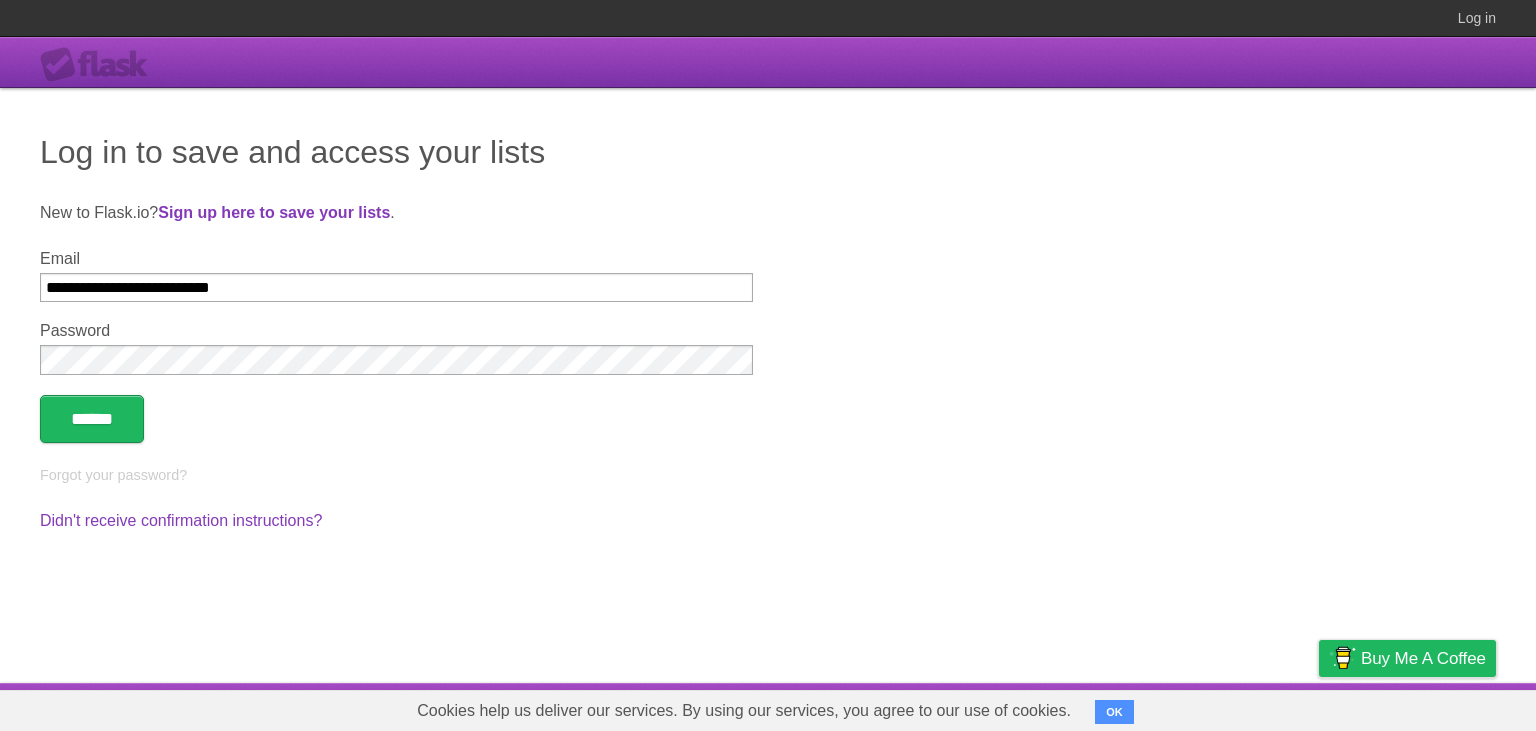scroll, scrollTop: 0, scrollLeft: 0, axis: both 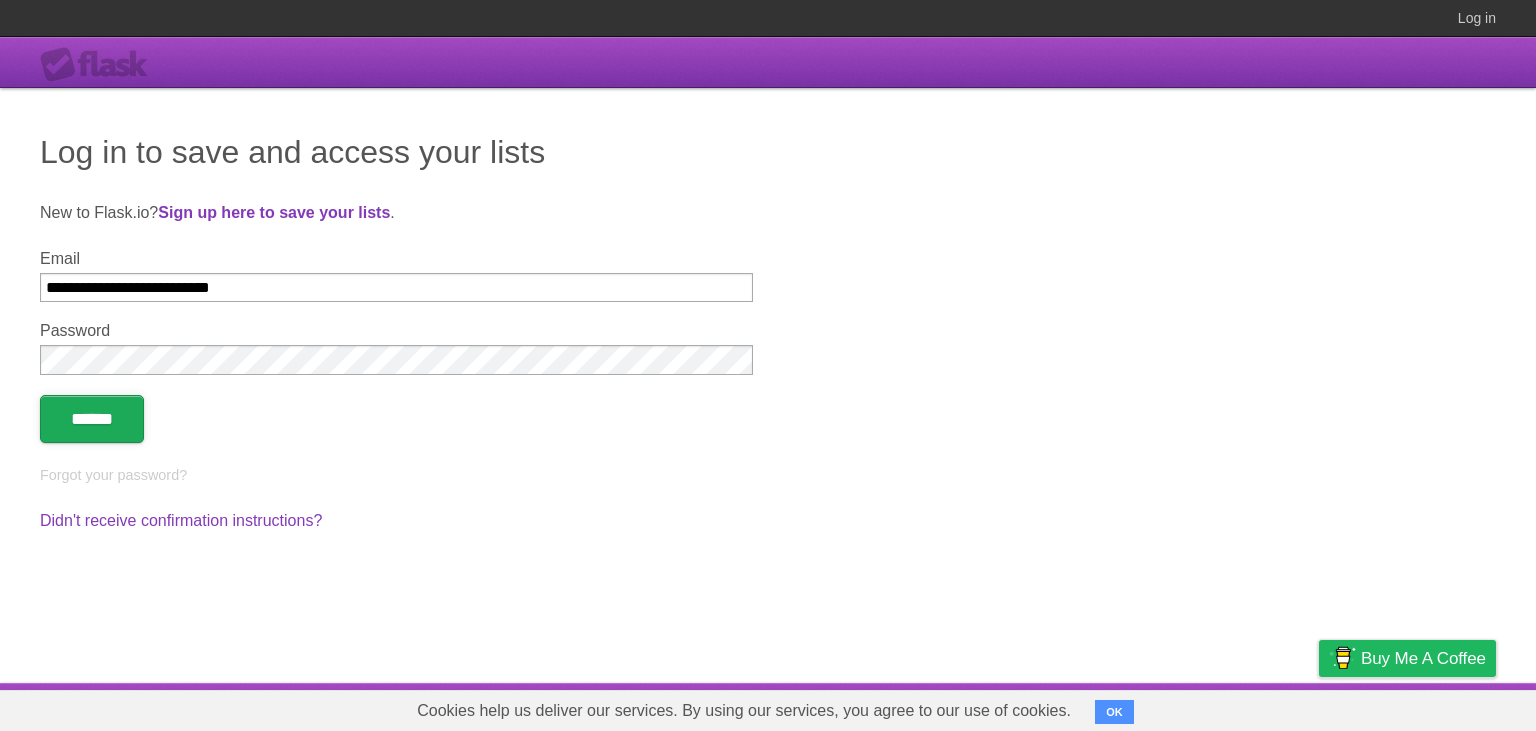 type on "**********" 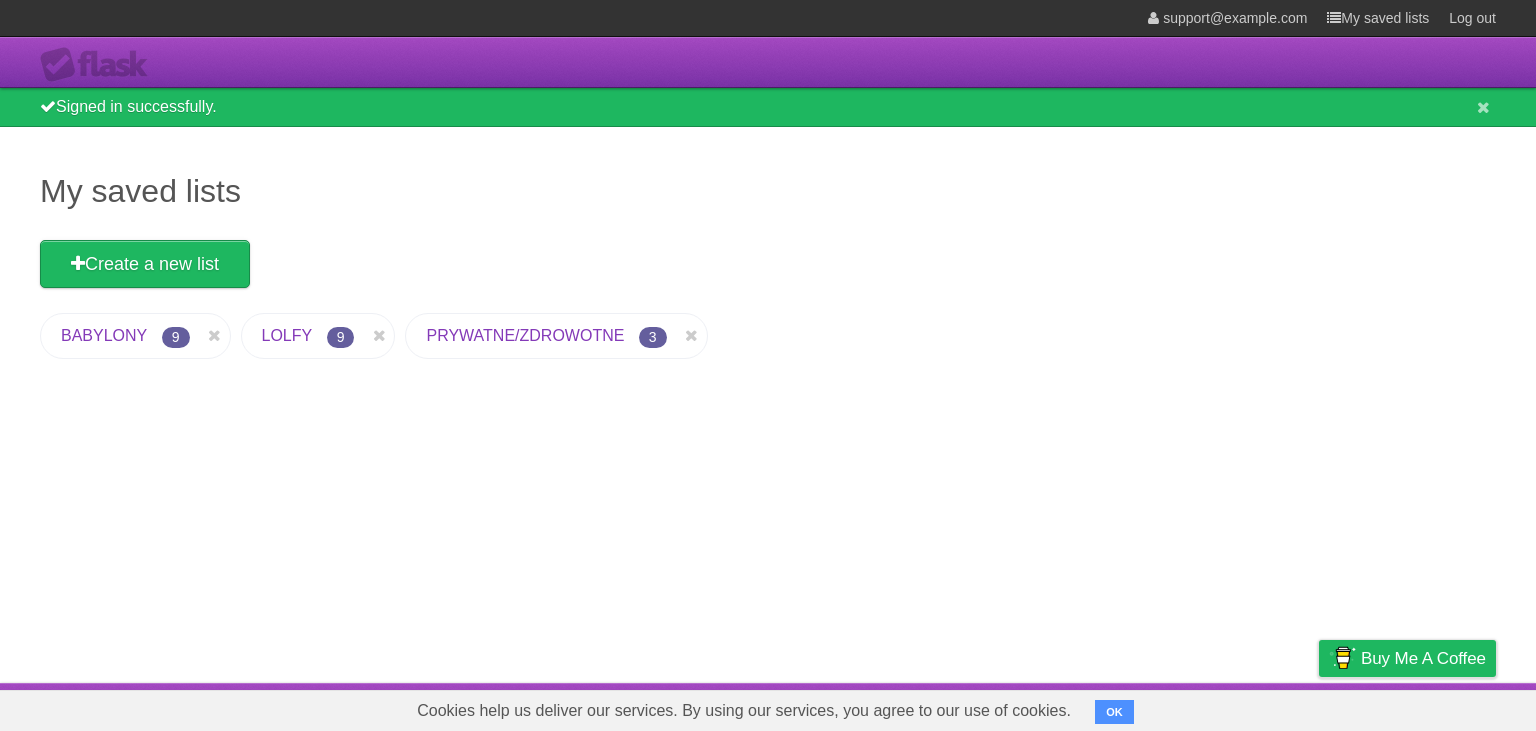 scroll, scrollTop: 0, scrollLeft: 0, axis: both 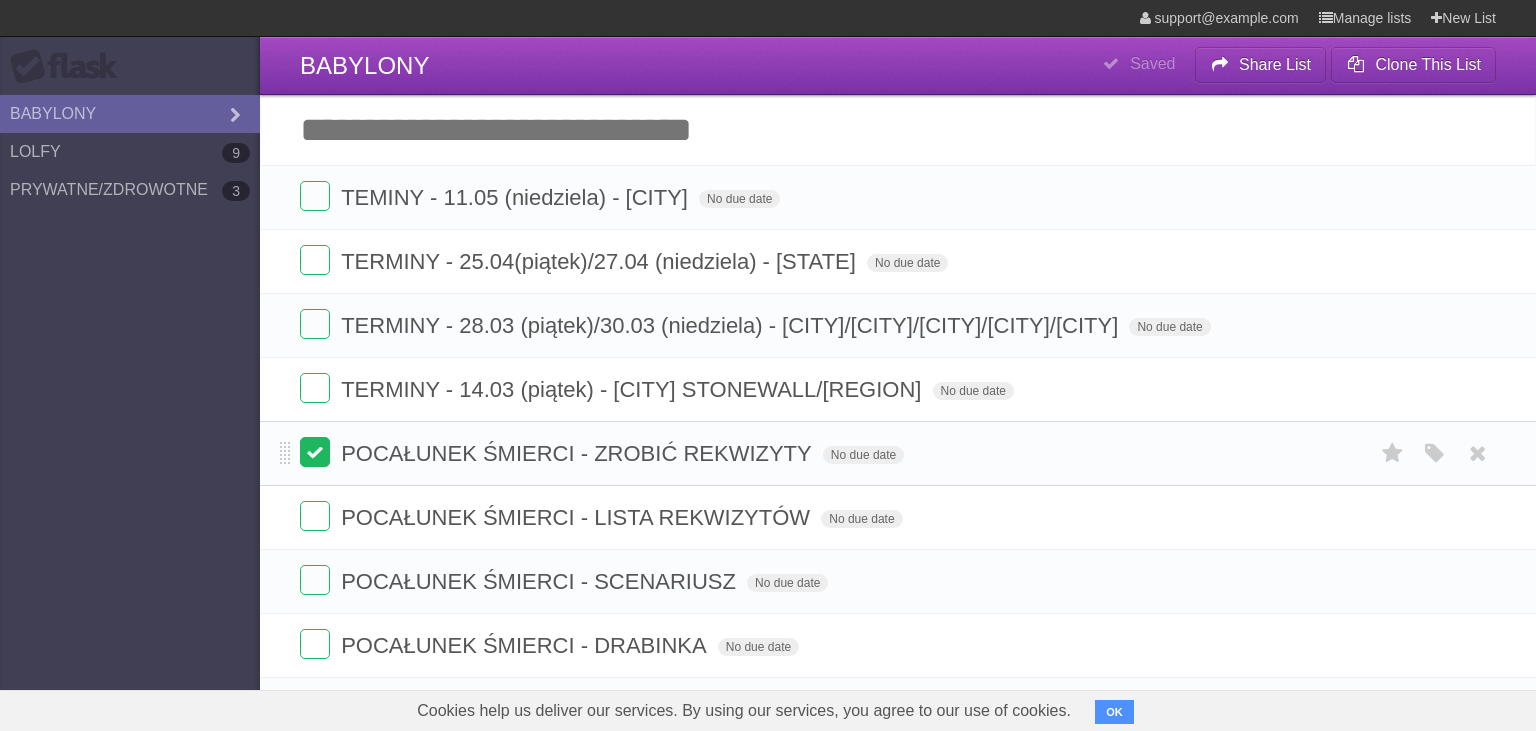 click at bounding box center (315, 452) 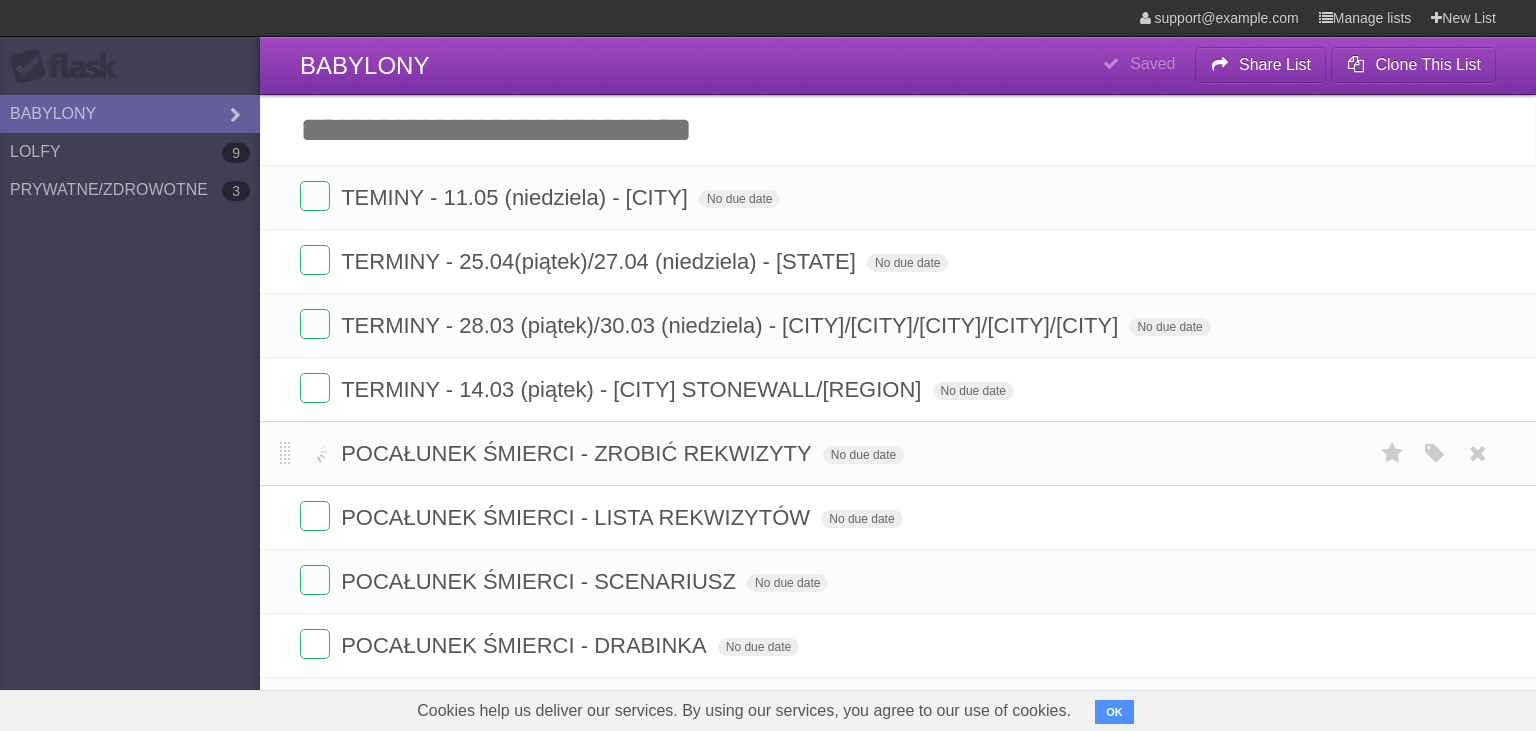 click on "POCAŁUNEK ŚMIERCI - ZROBIĆ REKWIZYTY
No due date
White
Red
Blue
Green
Purple
Orange" at bounding box center (898, 453) 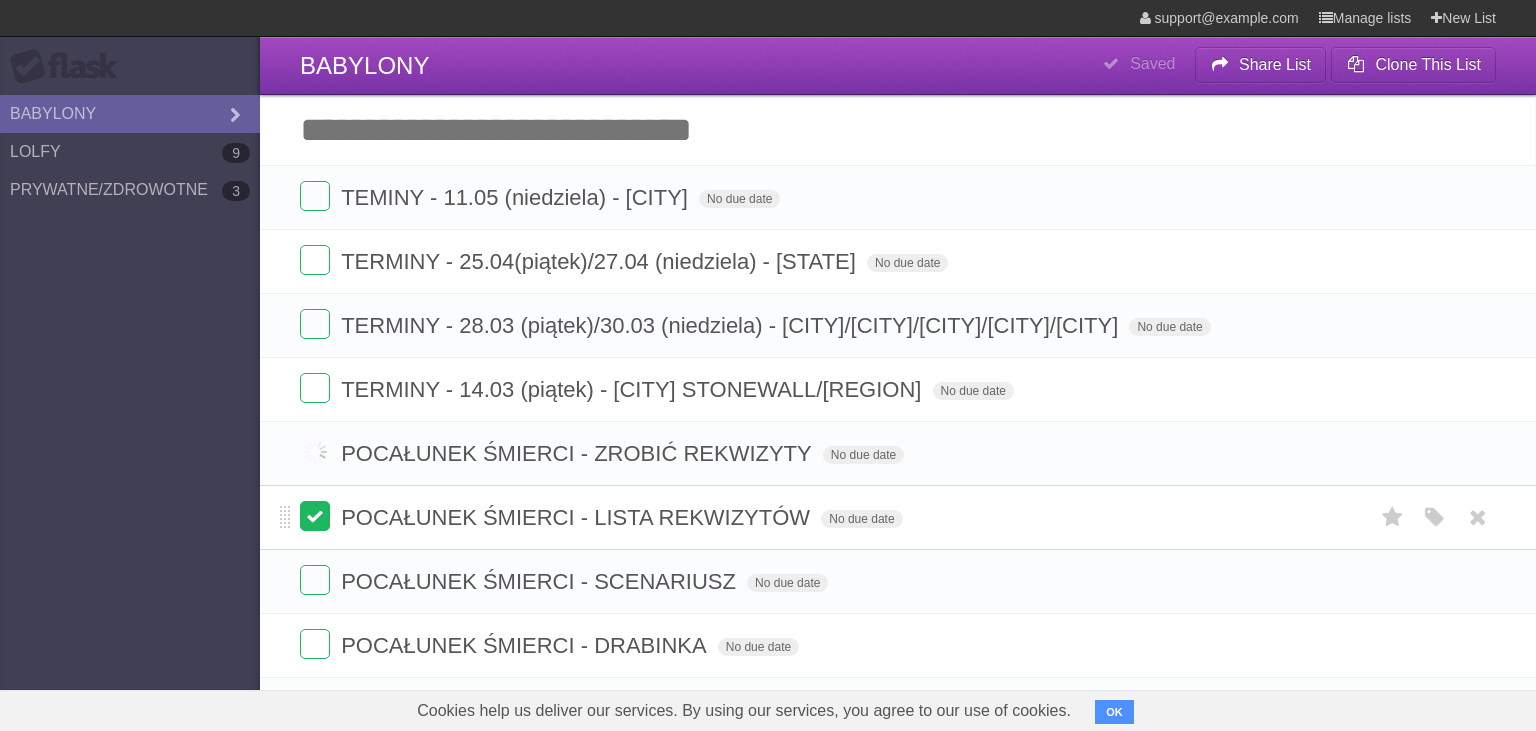 click on "TEMINY - 11.05 (niedziela) - [CITY]
No due date
White
Red
Blue
Green
Purple
Orange
TERMINY - 25.04(piątek)/27.04 (niedziela) - [STATE]
No due date
White
Red
Blue
Green
Purple
Orange
TERMINY - 28.03 (piątek)/30.03 (niedziela) - [CITY]/[CITY]/[CITY]/[CITY]/[CITY]
No due date
White
Red
Blue
Green
Purple
Orange
TERMINY - 14.03 (piątek) - [CITY] STONEWALL/[REGION]
No due date
White
Red
Blue
Green
Purple
Orange
POCAŁUNEK ŚMIERCI - ZROBIĆ REKWIZYTY
No due date
White
Red
Blue
Green
Purple
Orange" at bounding box center [898, 453] 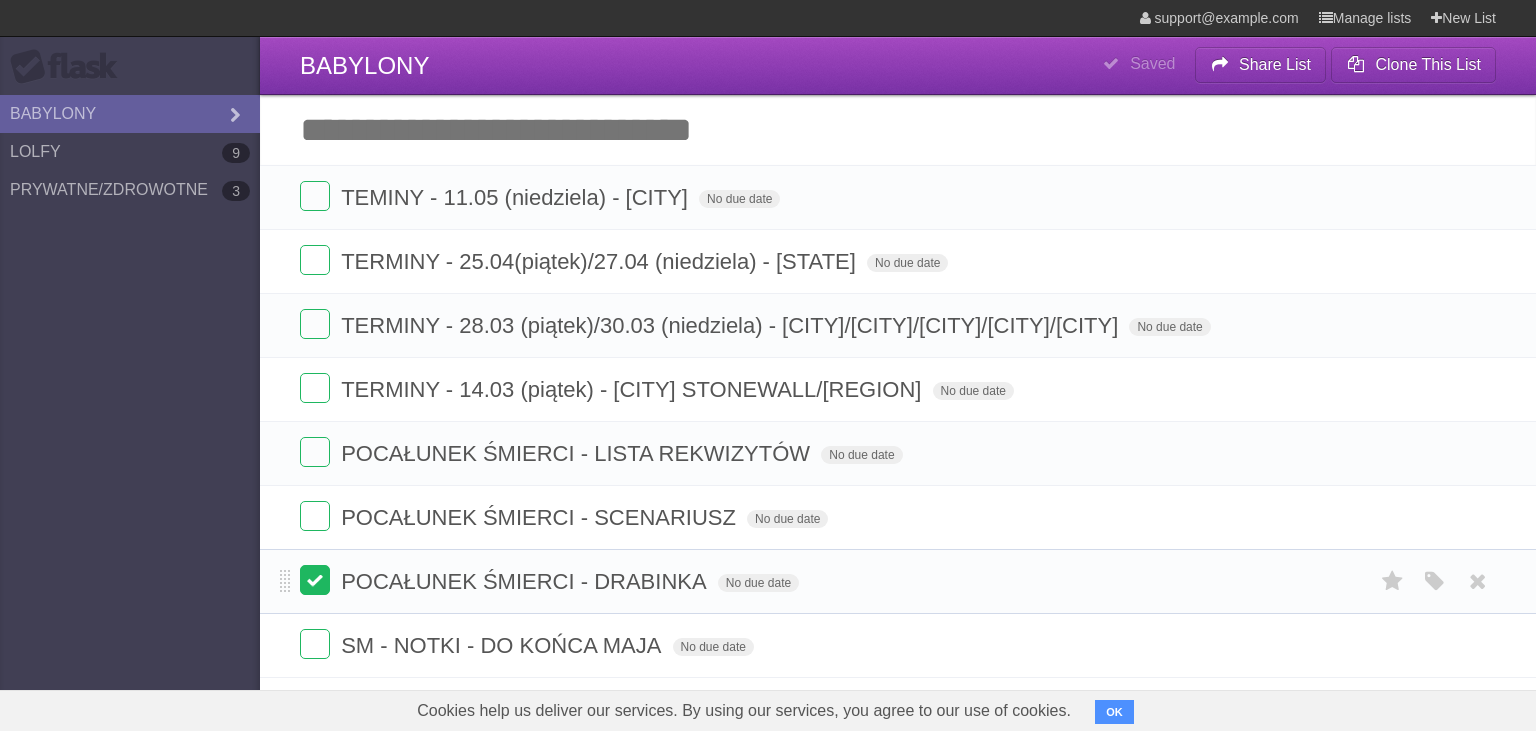 click at bounding box center (315, 580) 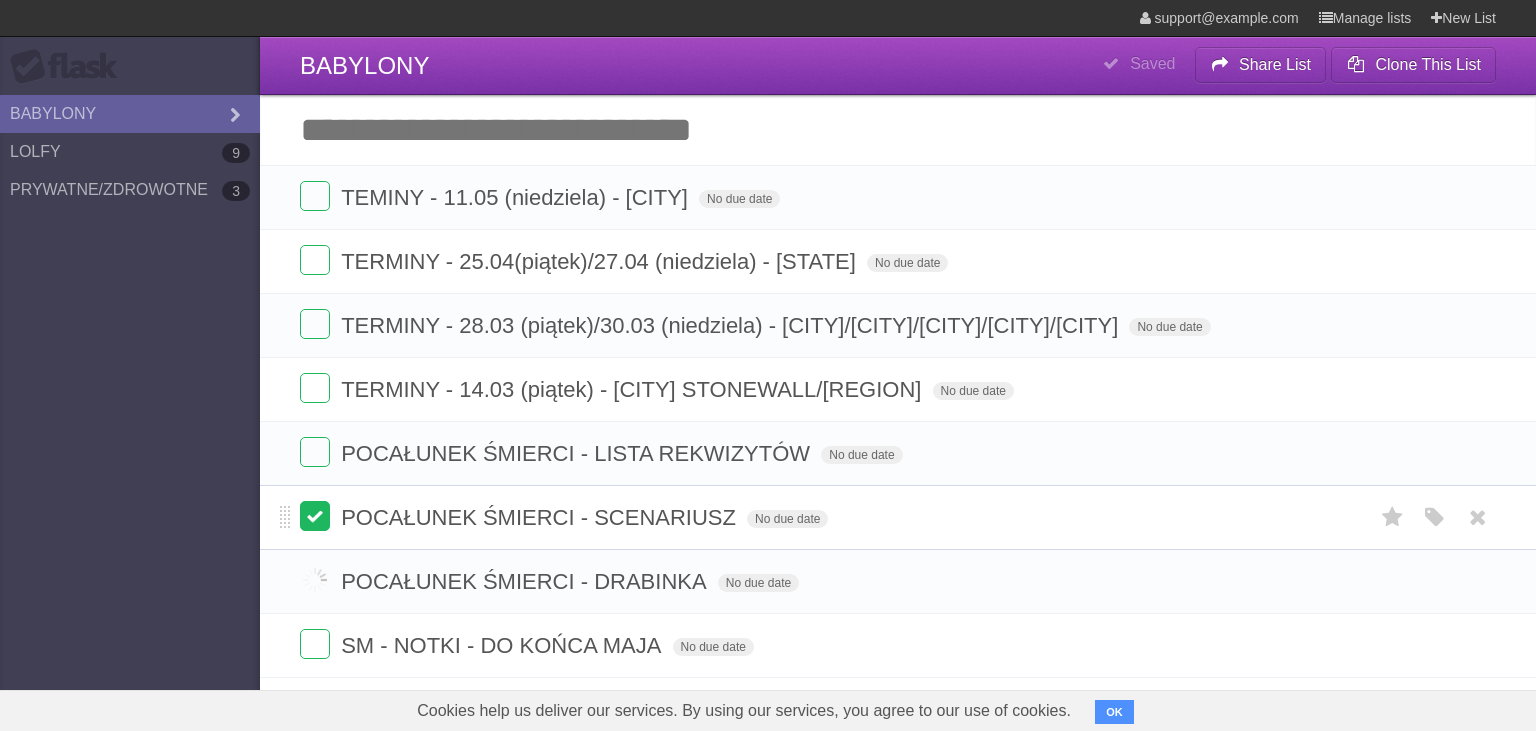 click at bounding box center [315, 516] 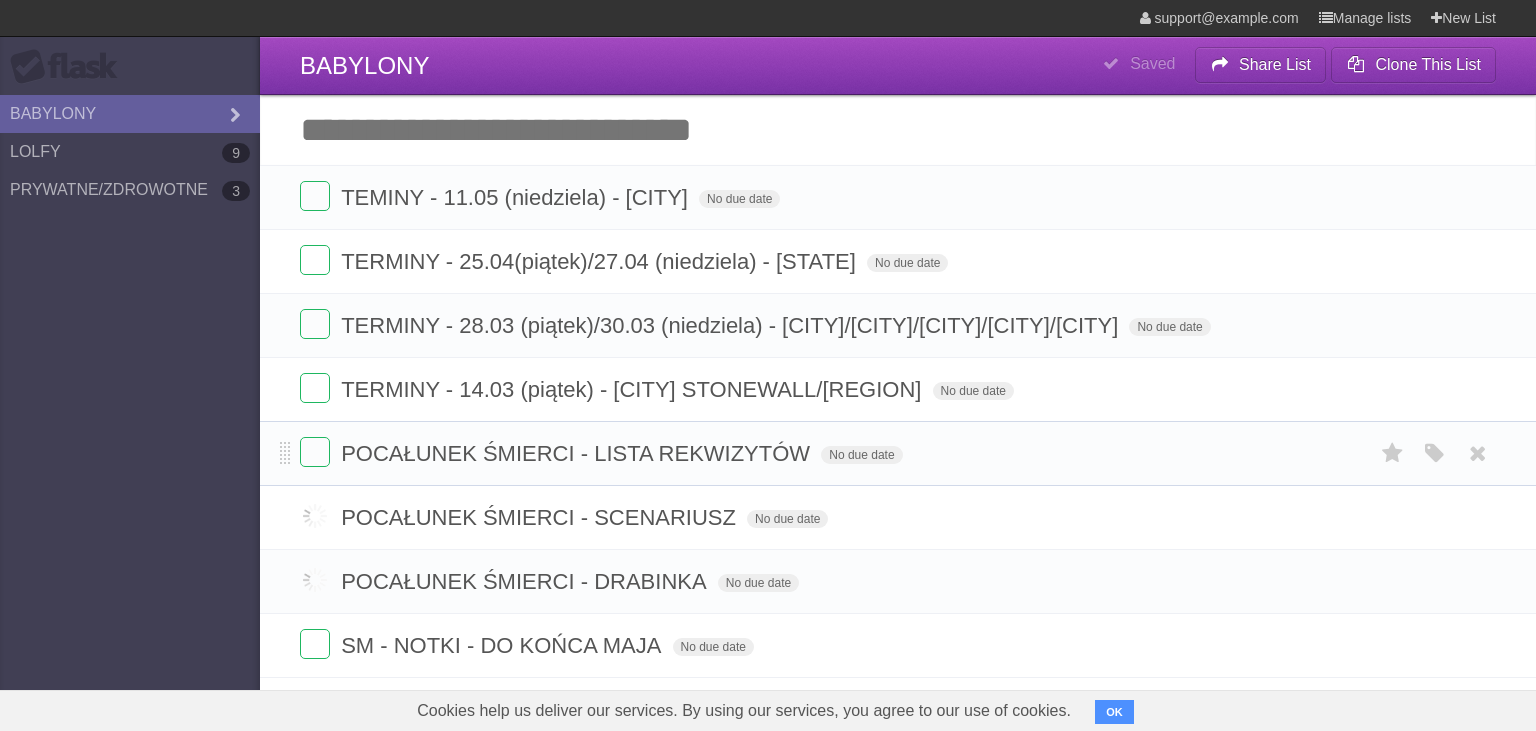 click on "POCAŁUNEK ŚMIERCI - LISTA REKWIZYTÓW
No due date
White
Red
Blue
Green
Purple
Orange" at bounding box center (898, 453) 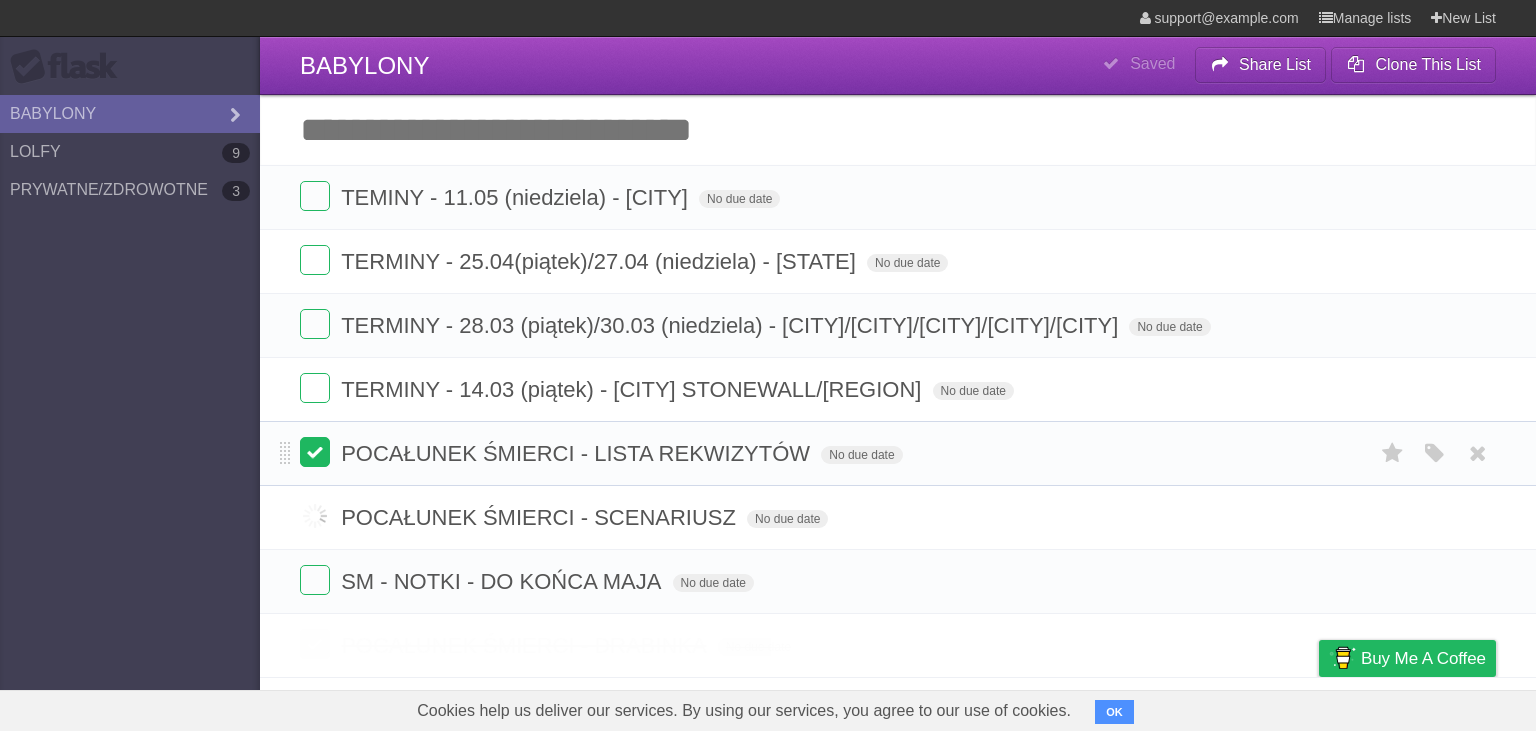 click at bounding box center (315, 452) 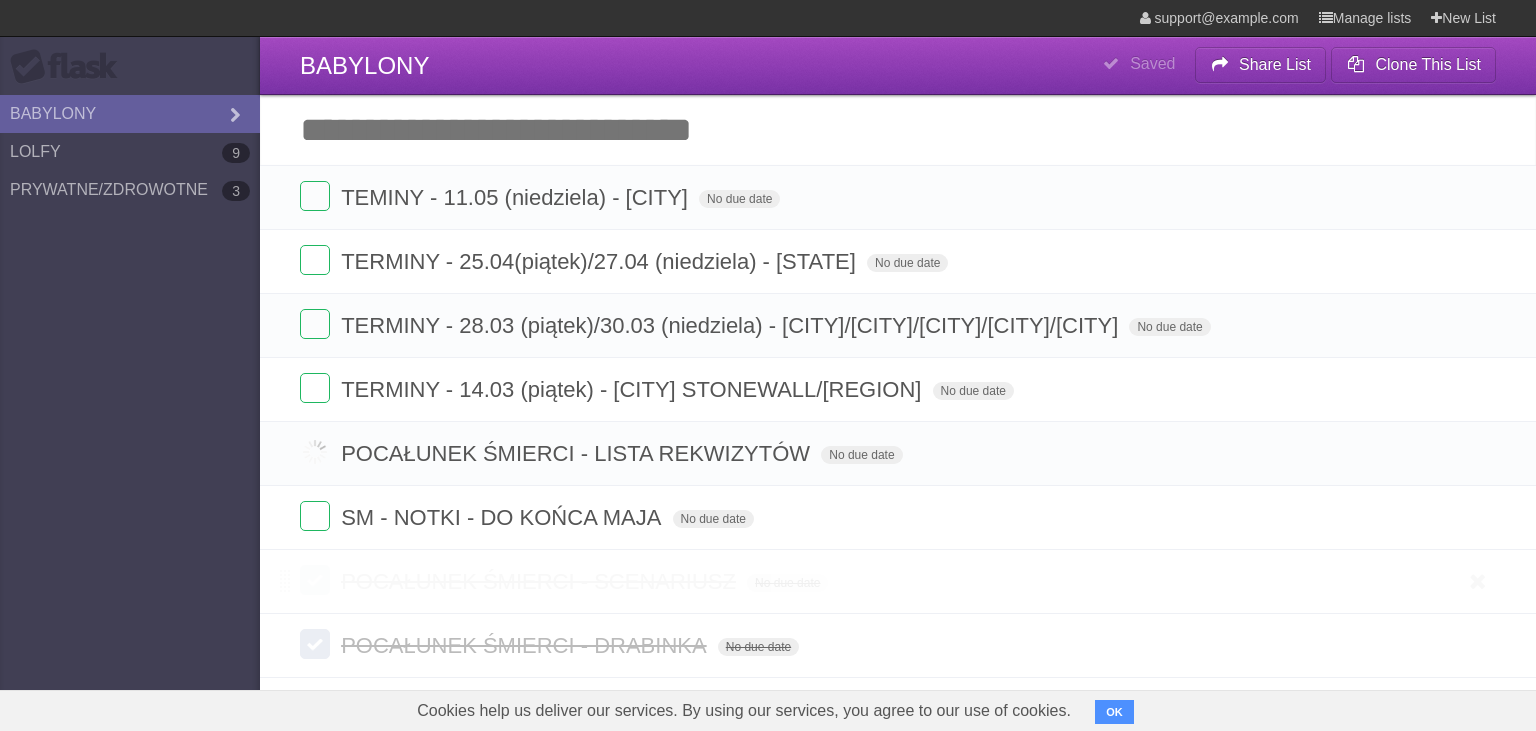 click at bounding box center (315, 580) 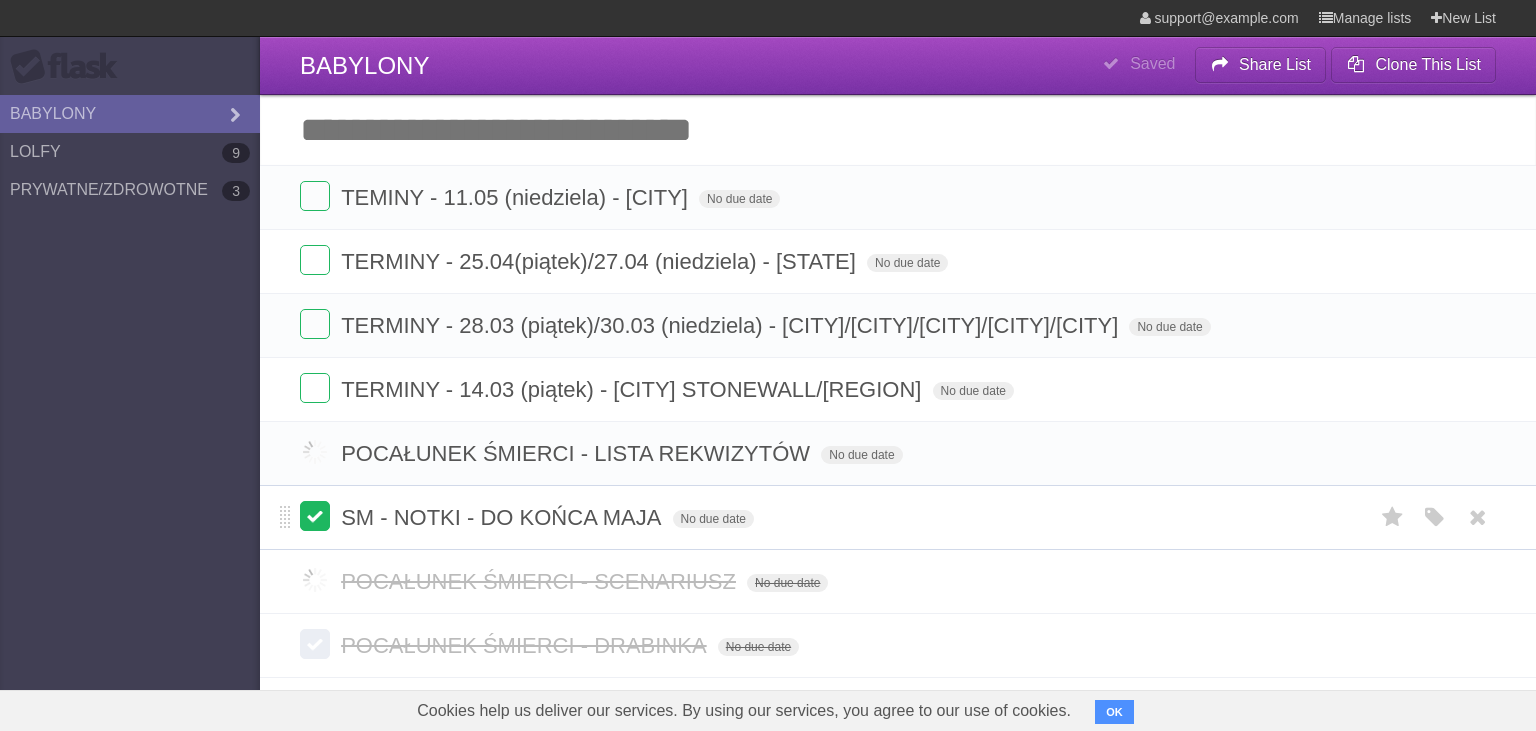 click at bounding box center (315, 516) 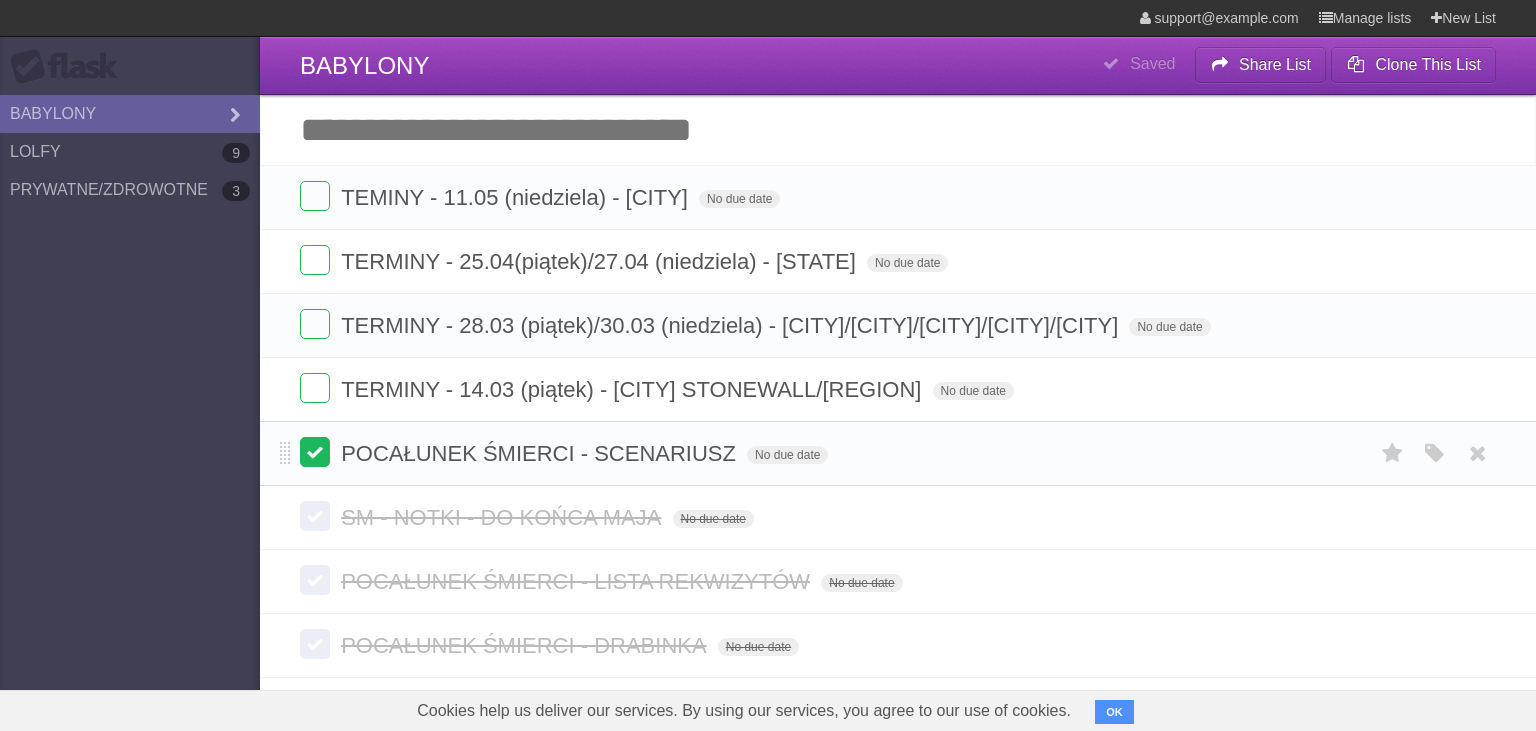 click at bounding box center (315, 452) 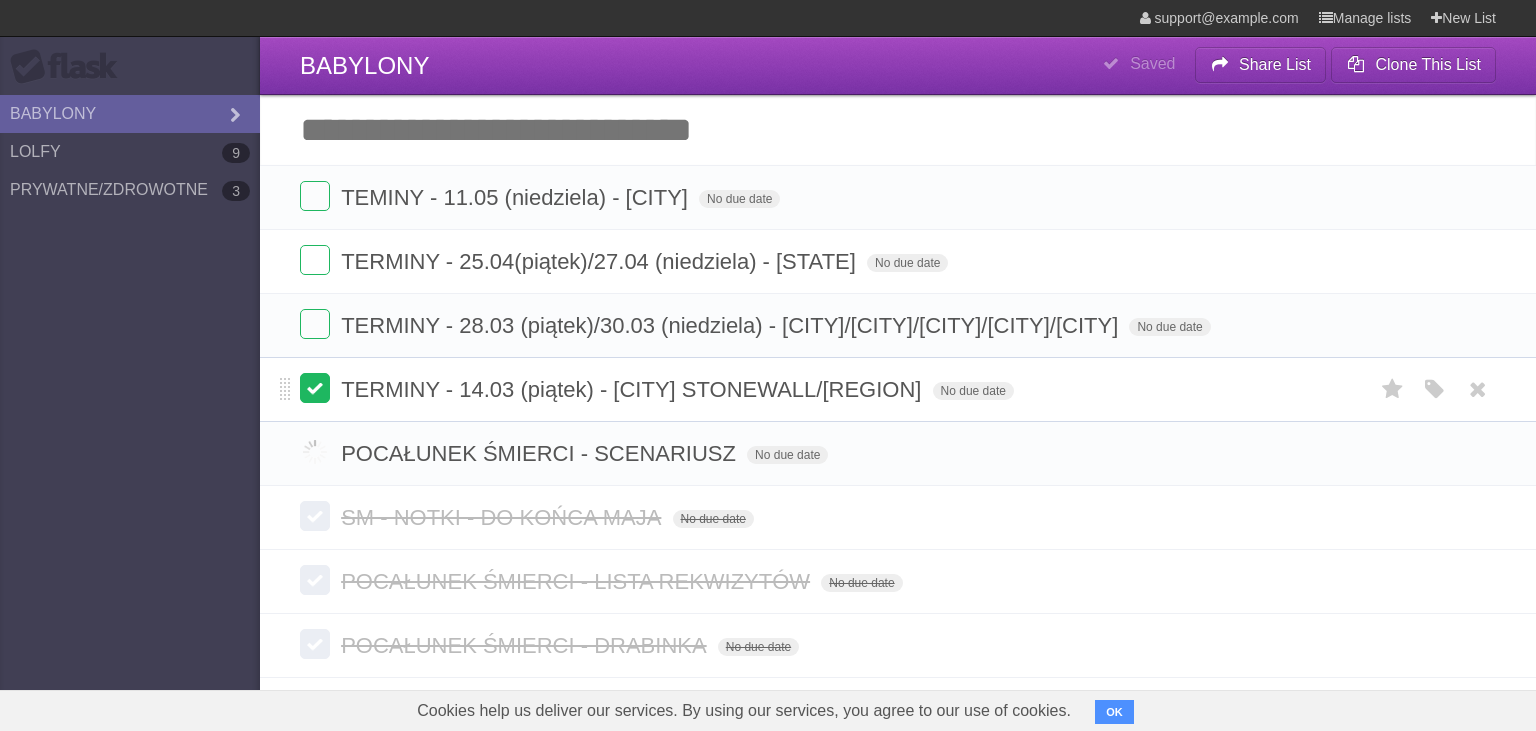 click at bounding box center [315, 388] 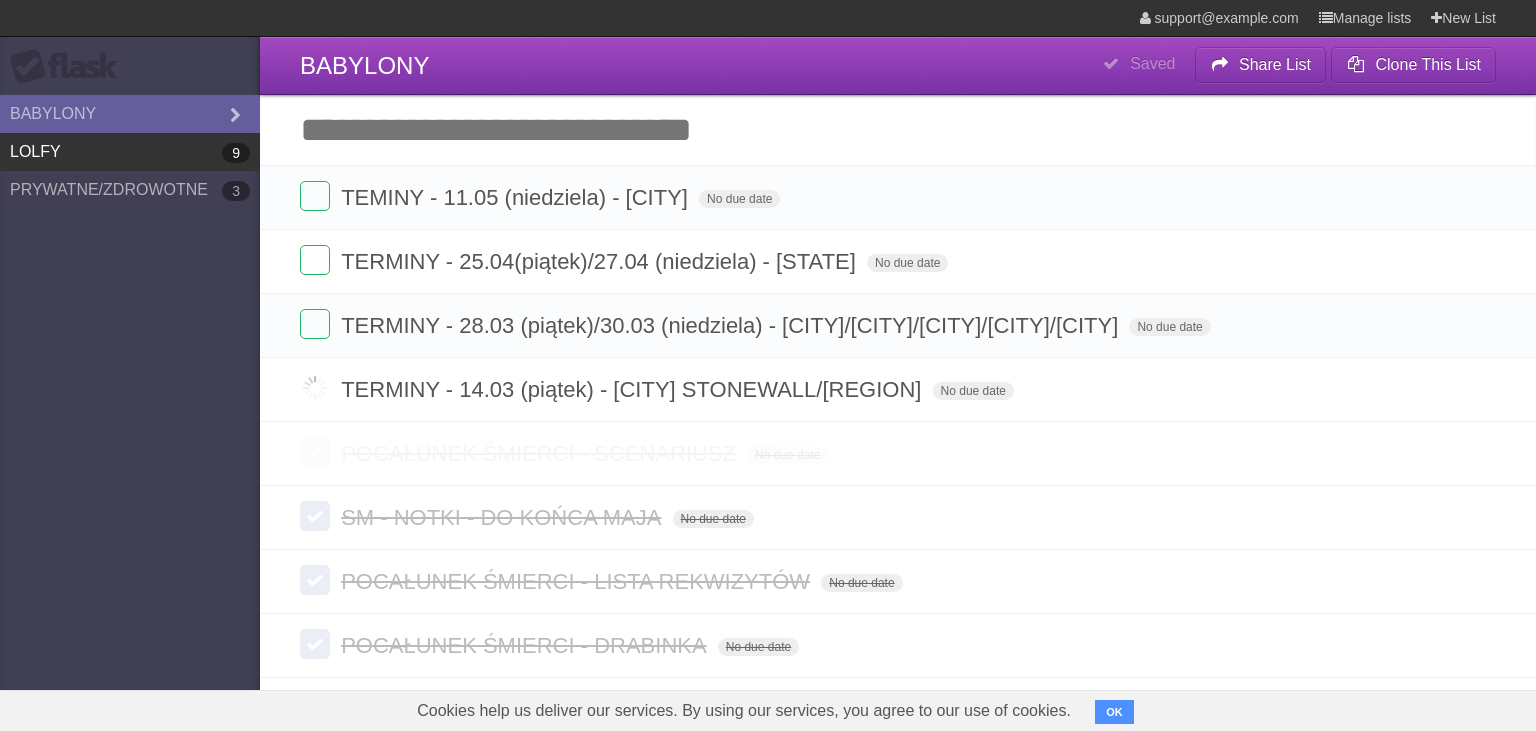 click on "LOLFY 9" at bounding box center [130, 152] 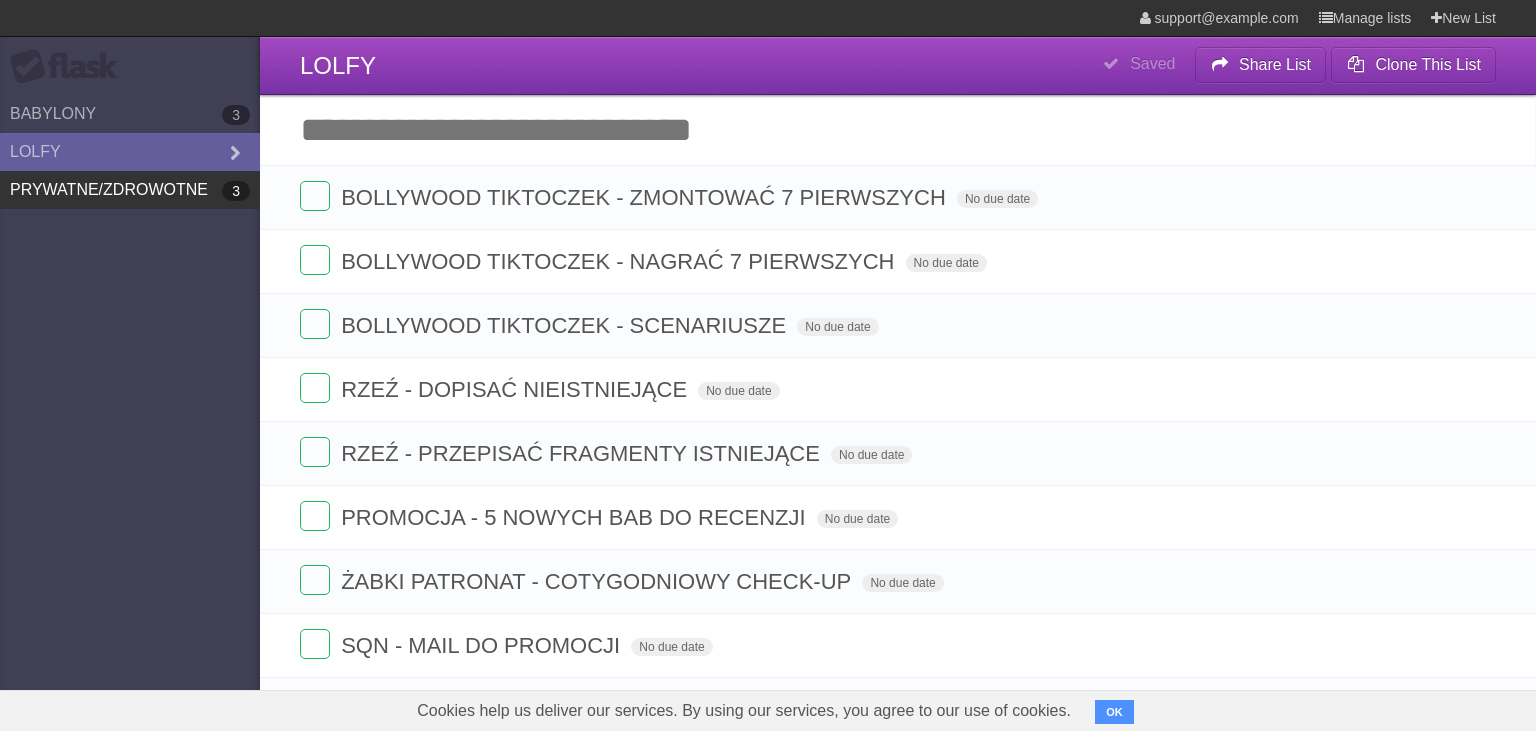 click on "PRYWATNE/ZDROWOTNE 3" at bounding box center [130, 190] 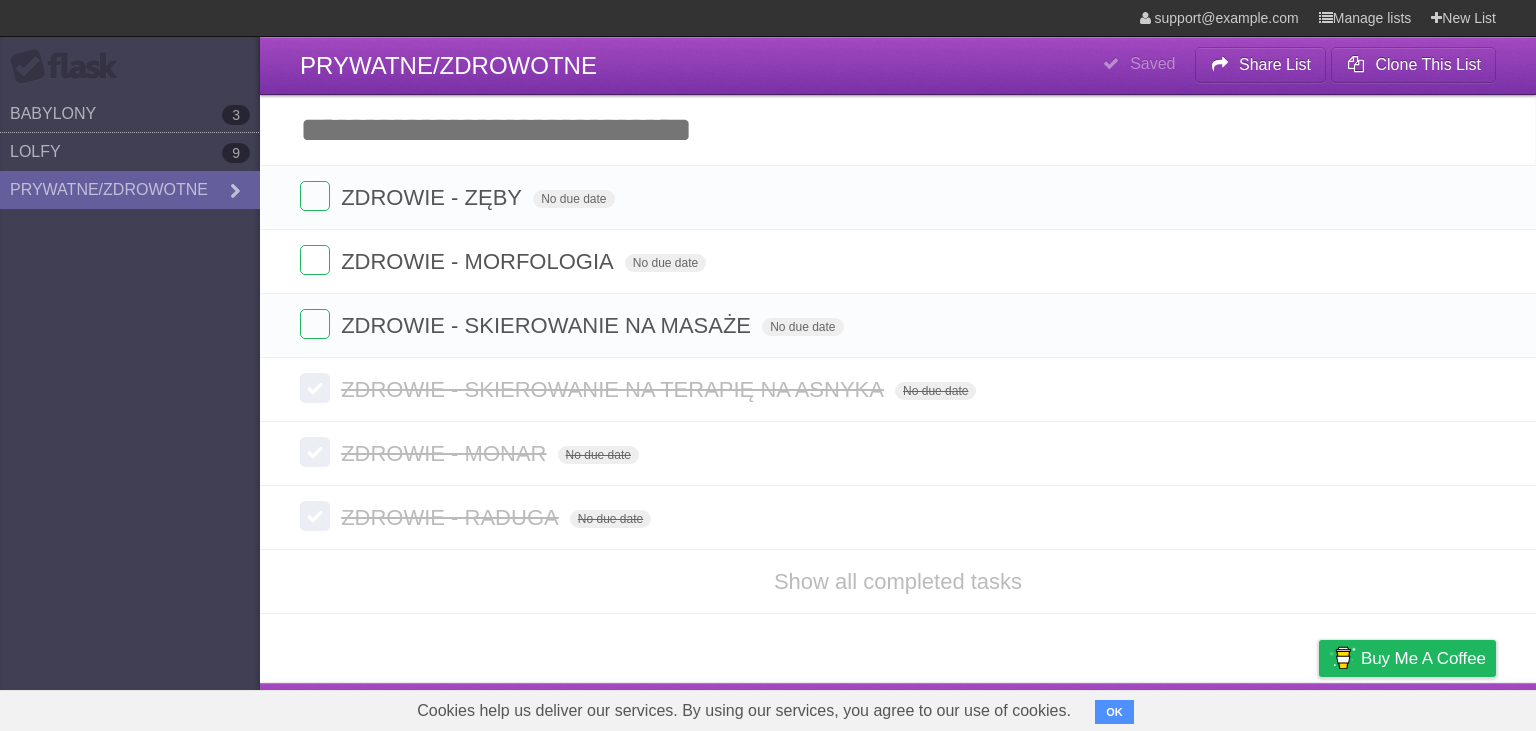 click on "LOLFY 9" at bounding box center [130, 152] 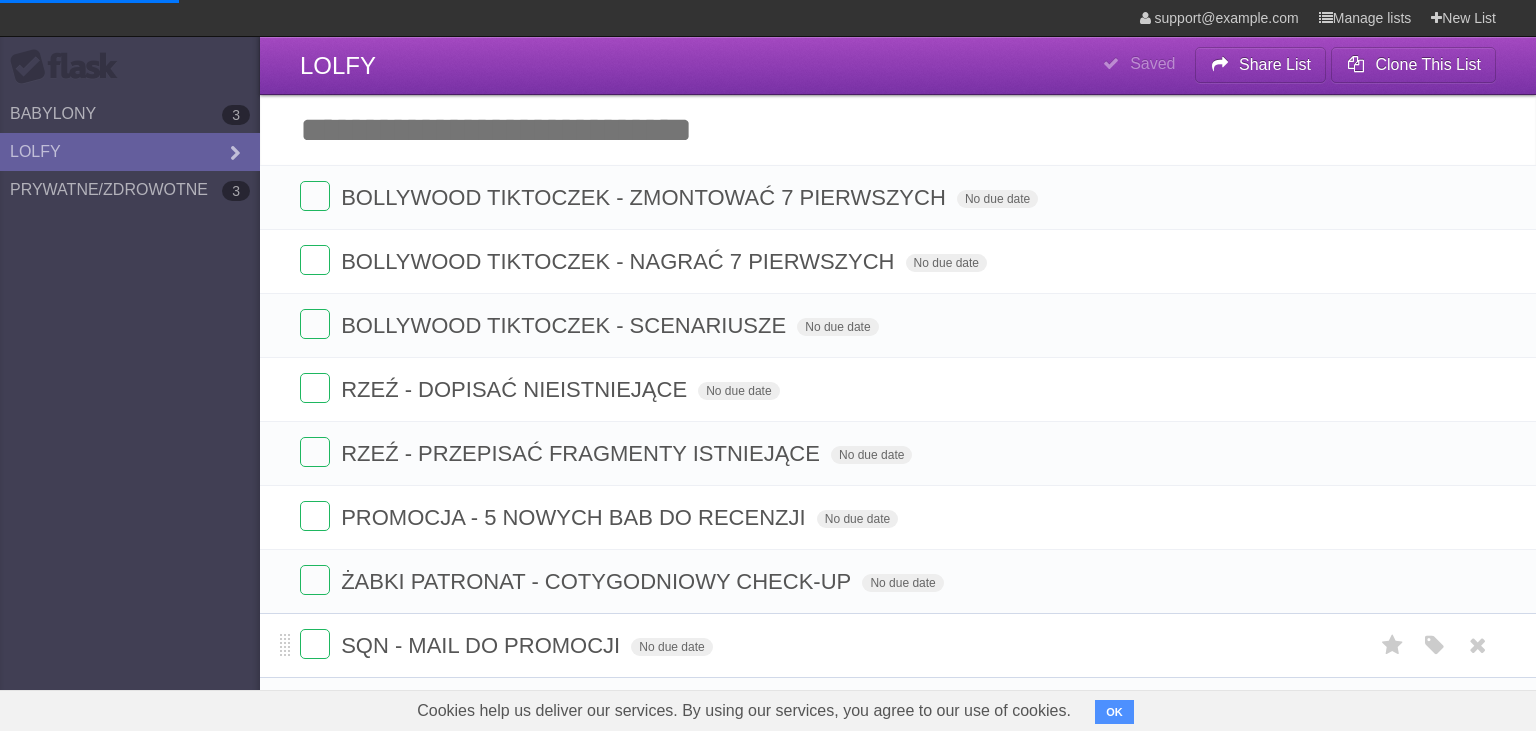click on "SQN - MAIL DO PROMOCJI
No due date
White
Red
Blue
Green
Purple
Orange" at bounding box center [898, 645] 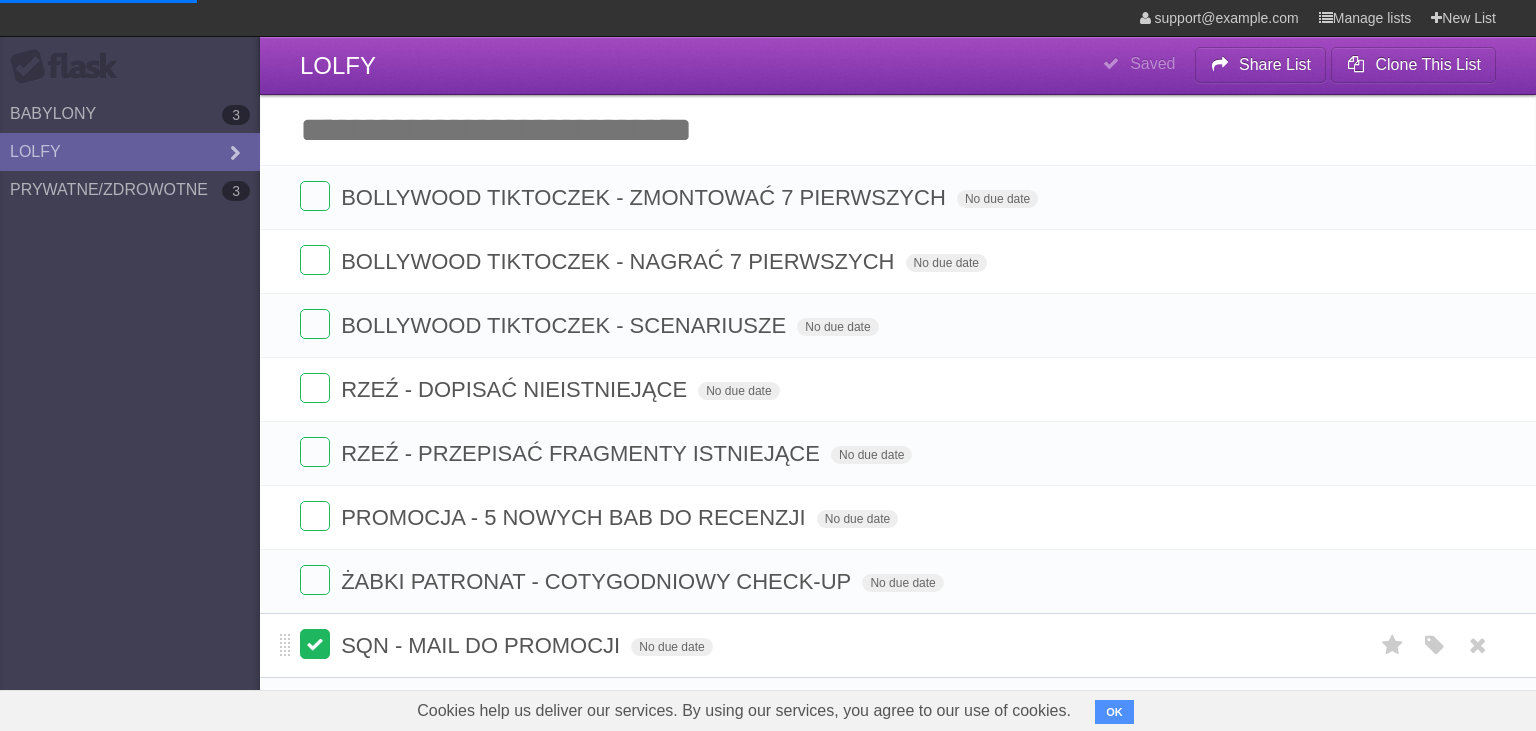 click at bounding box center (315, 644) 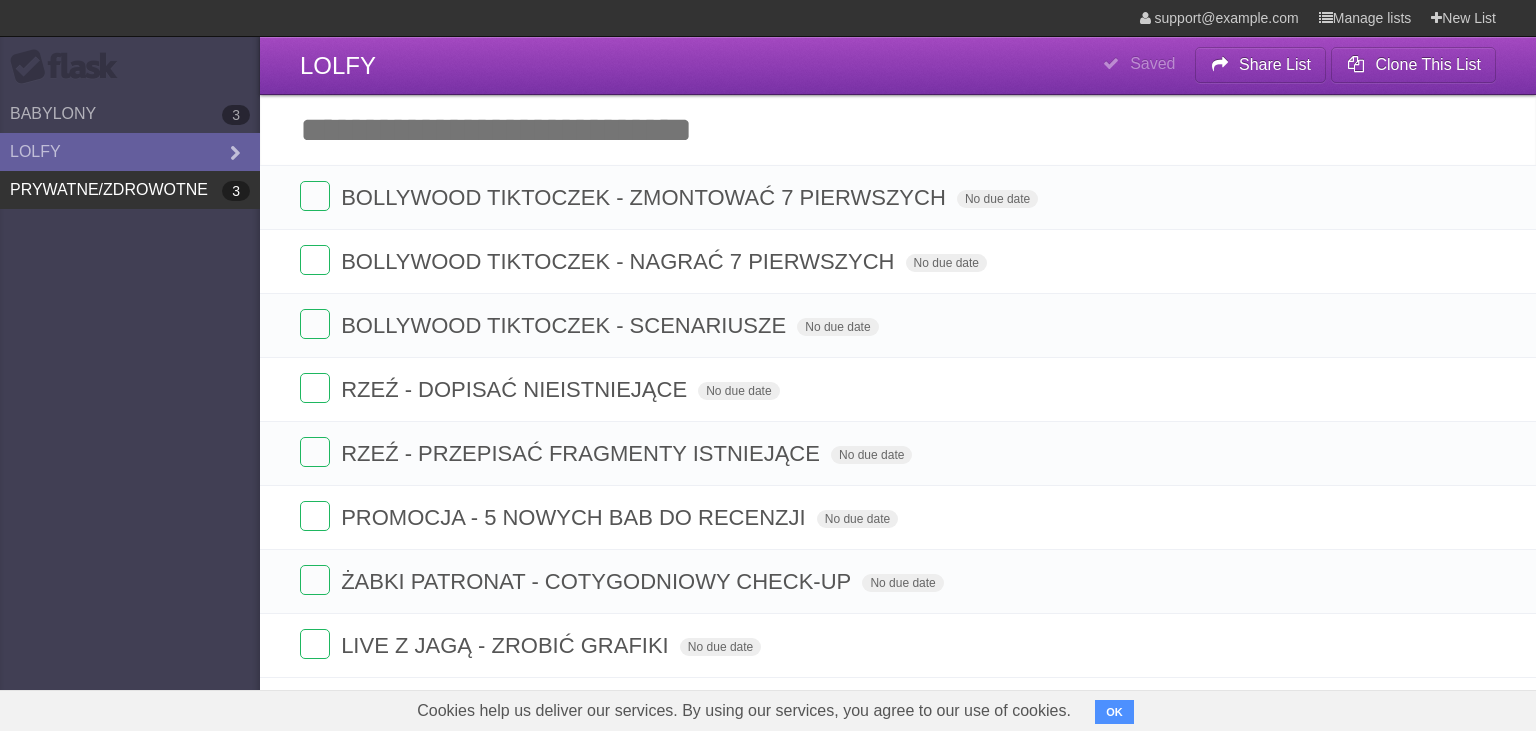 click on "PRYWATNE/ZDROWOTNE 3" at bounding box center (130, 190) 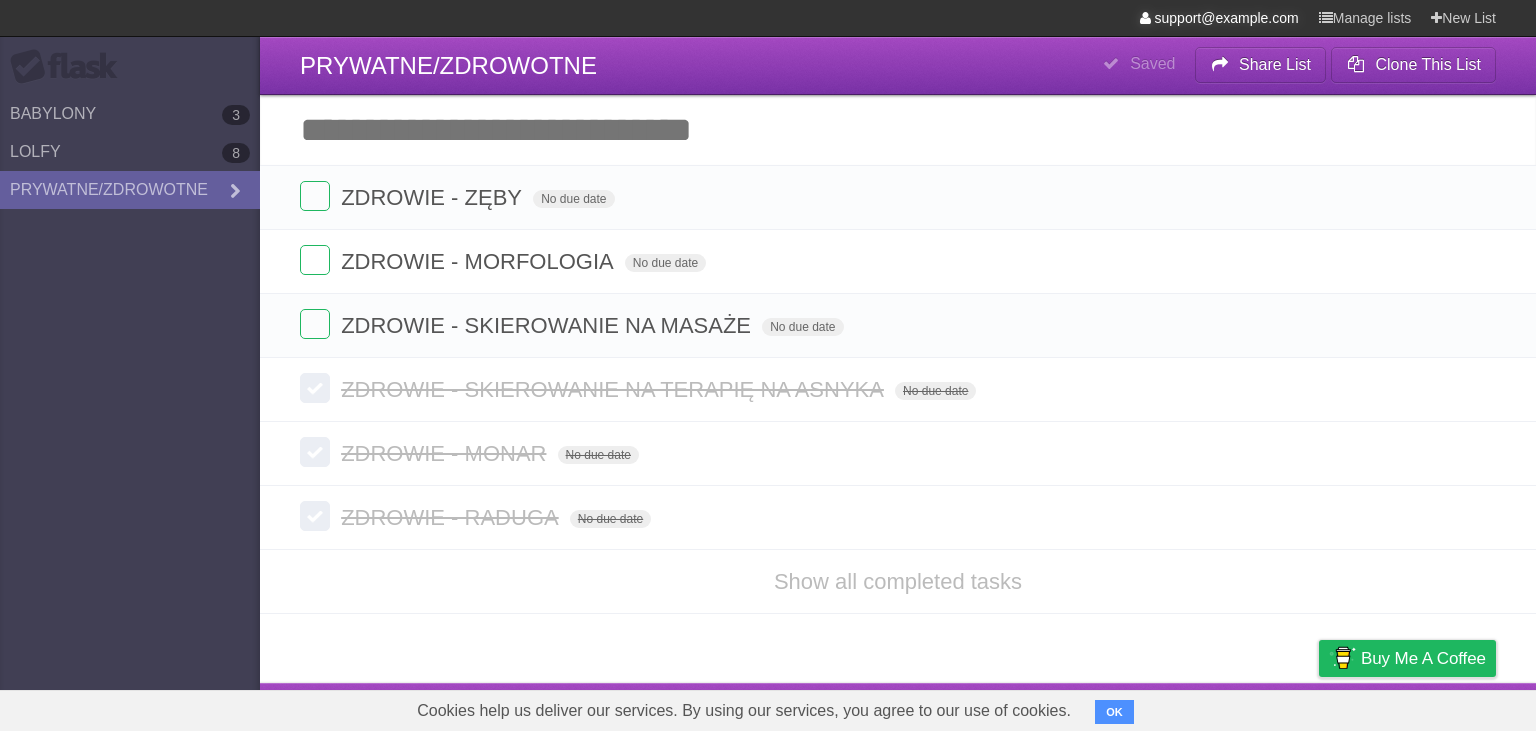 click on "support@example.com" at bounding box center (1219, 18) 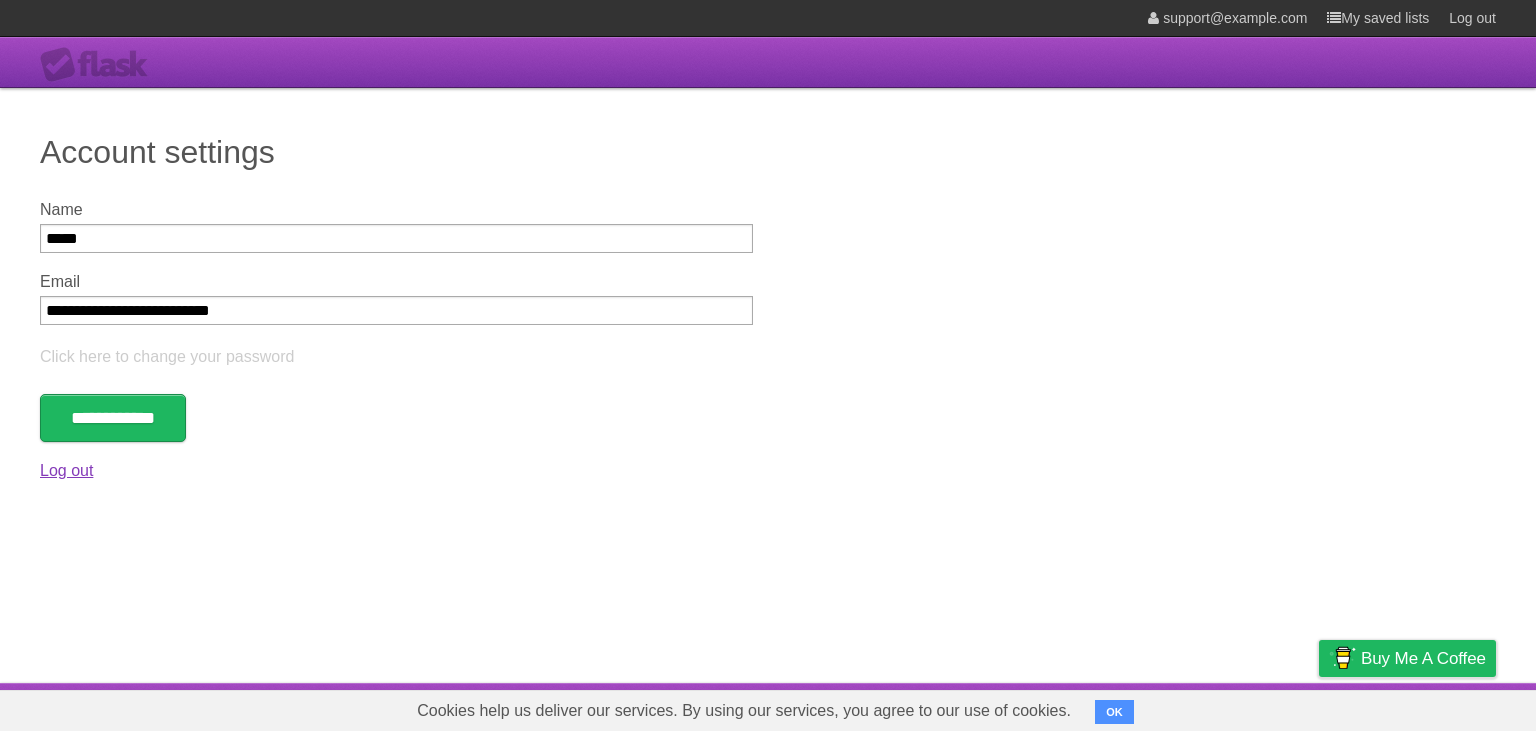 click on "Log out" at bounding box center (66, 470) 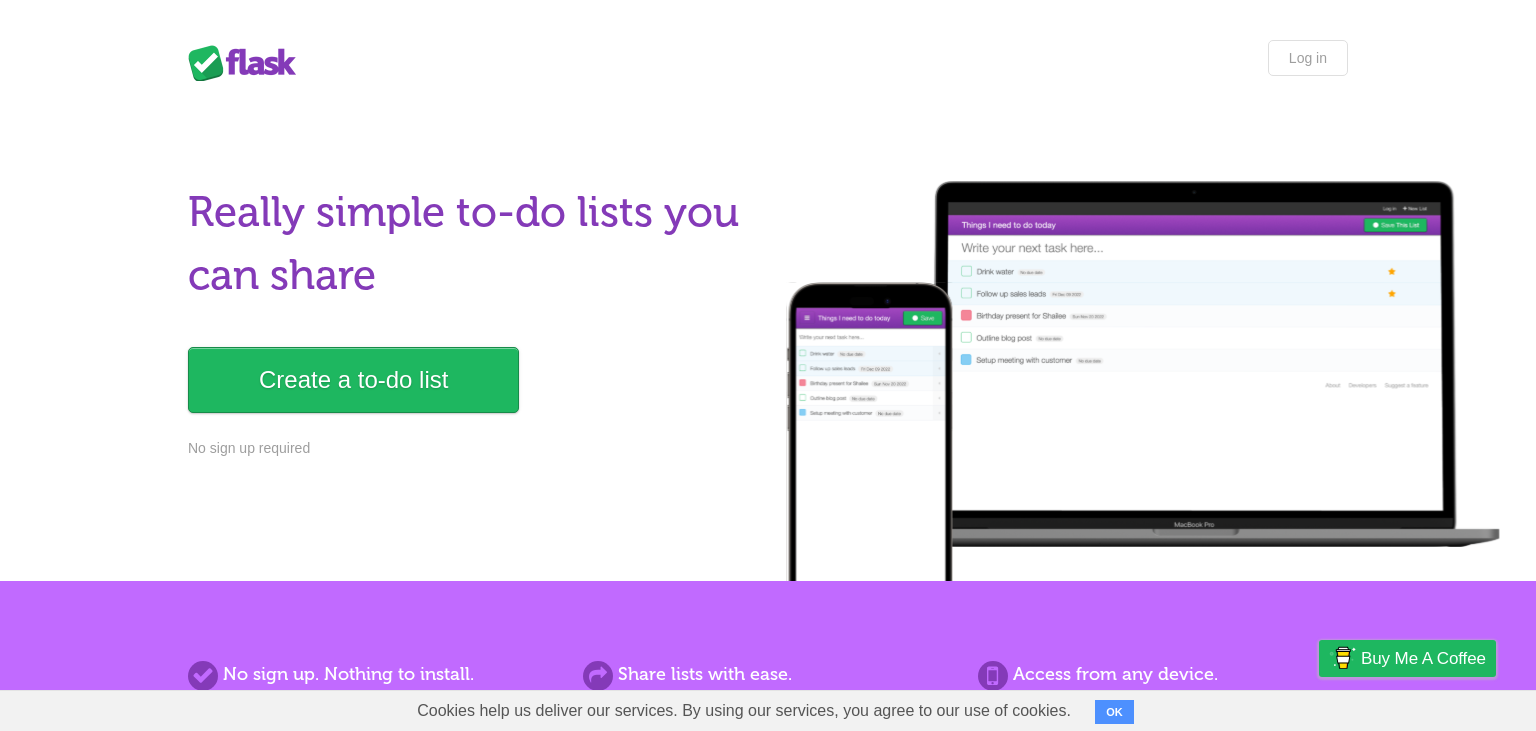 scroll, scrollTop: 0, scrollLeft: 0, axis: both 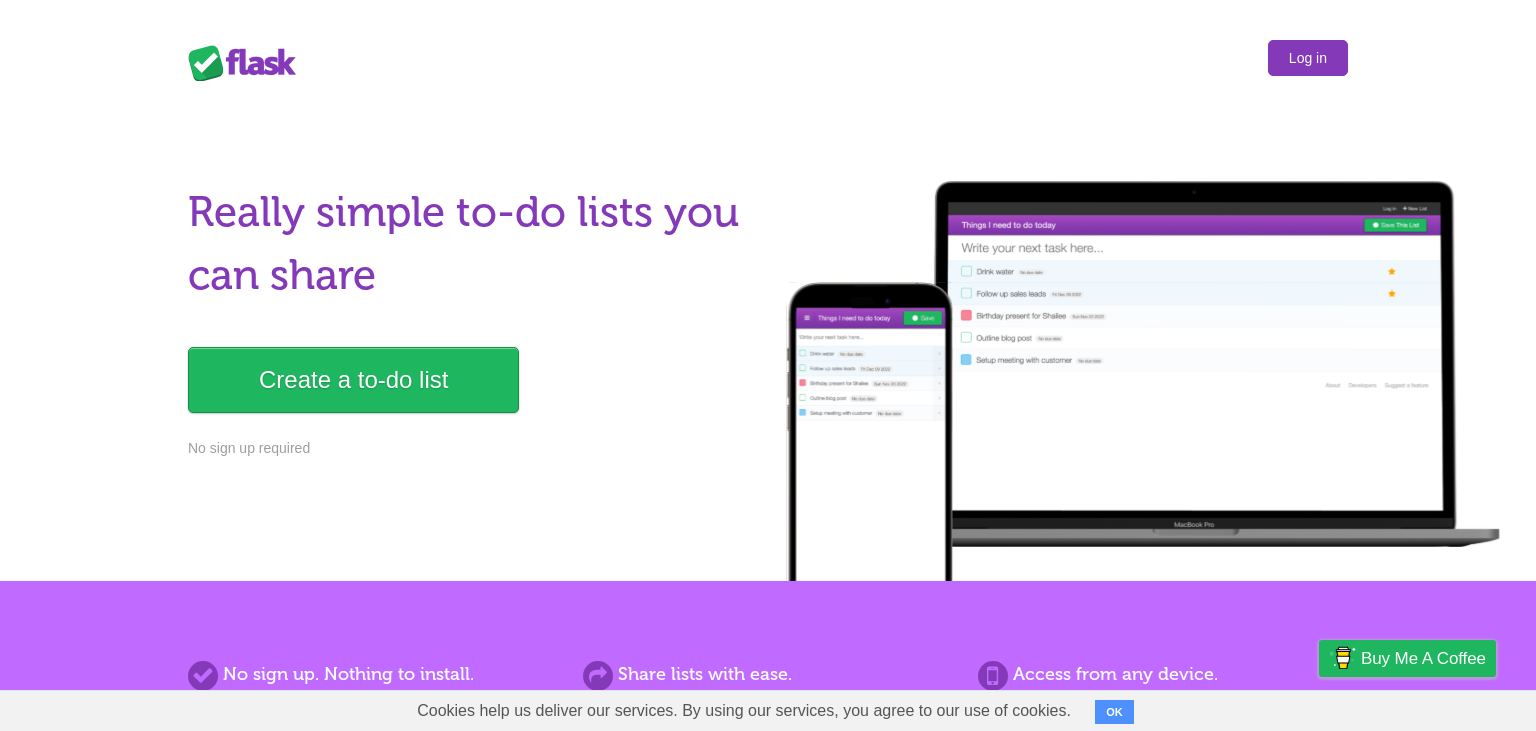 click on "Log in" at bounding box center [1308, 58] 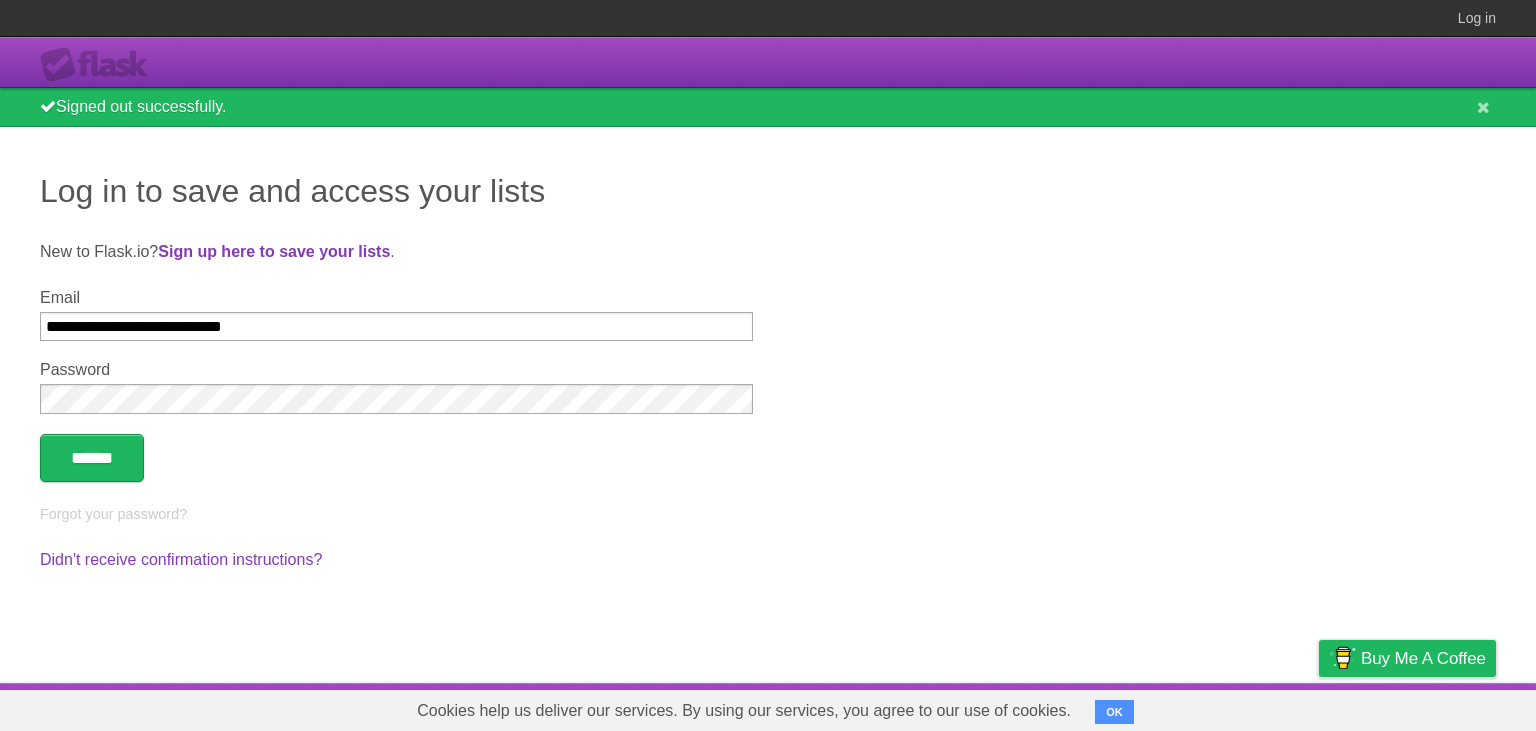 type on "**********" 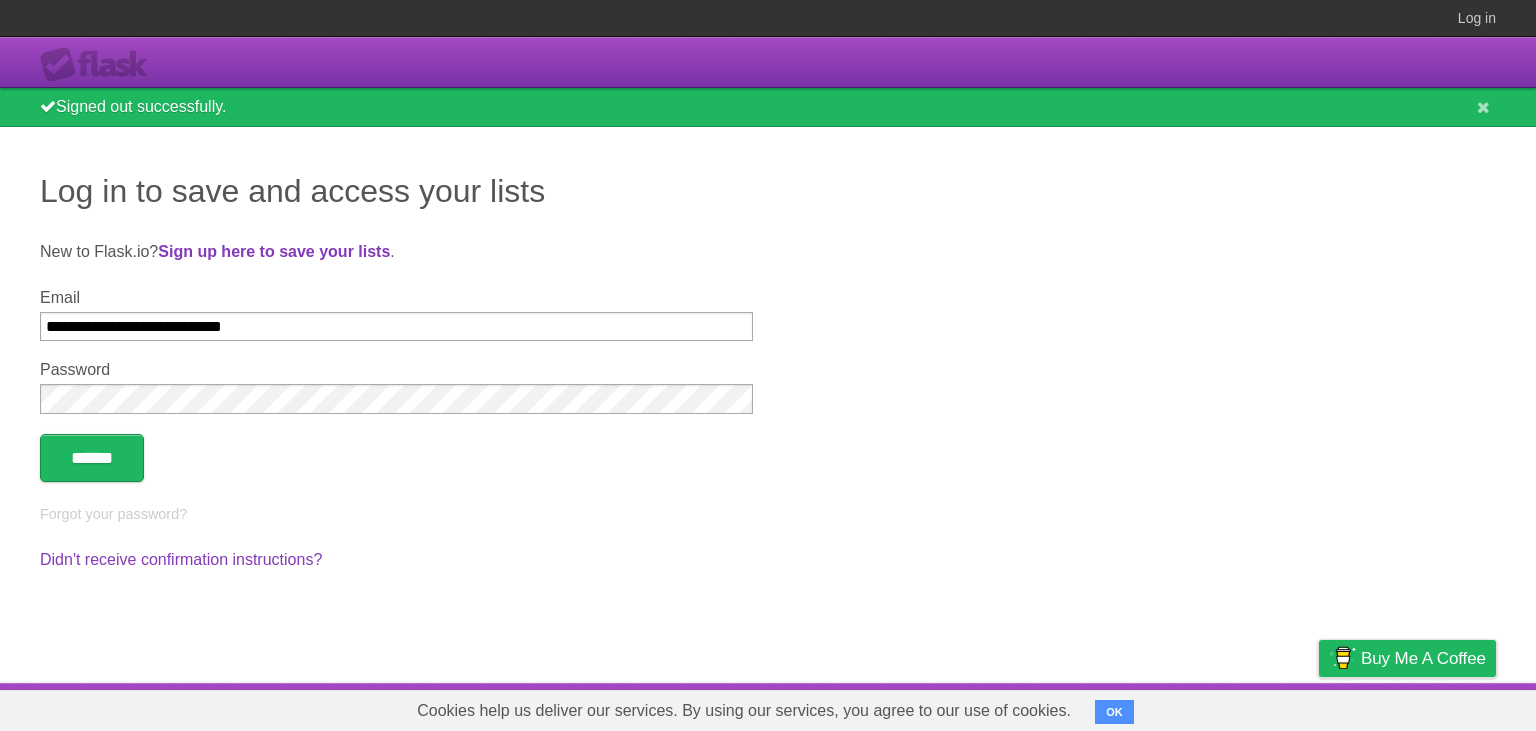 click on "******" at bounding box center [92, 458] 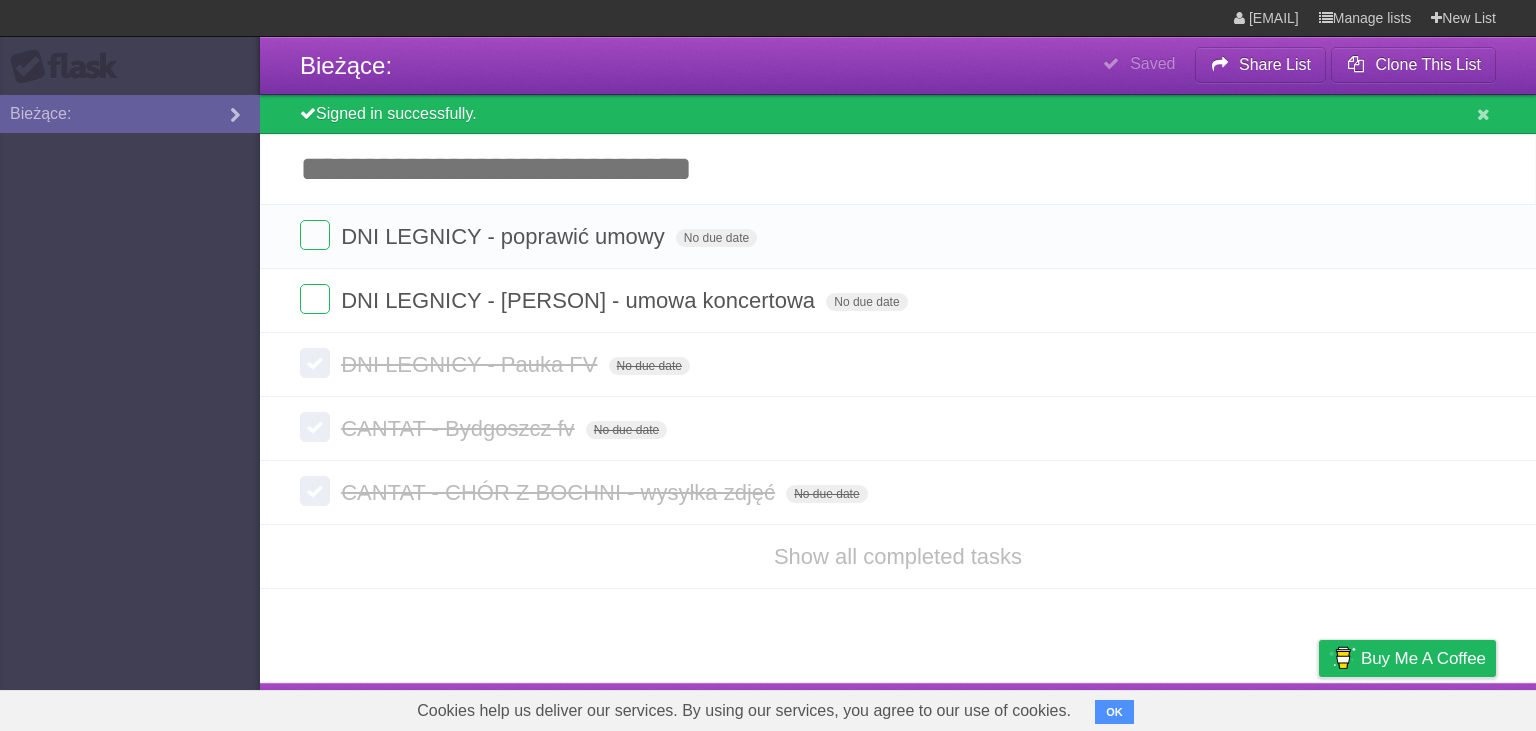 scroll, scrollTop: 0, scrollLeft: 0, axis: both 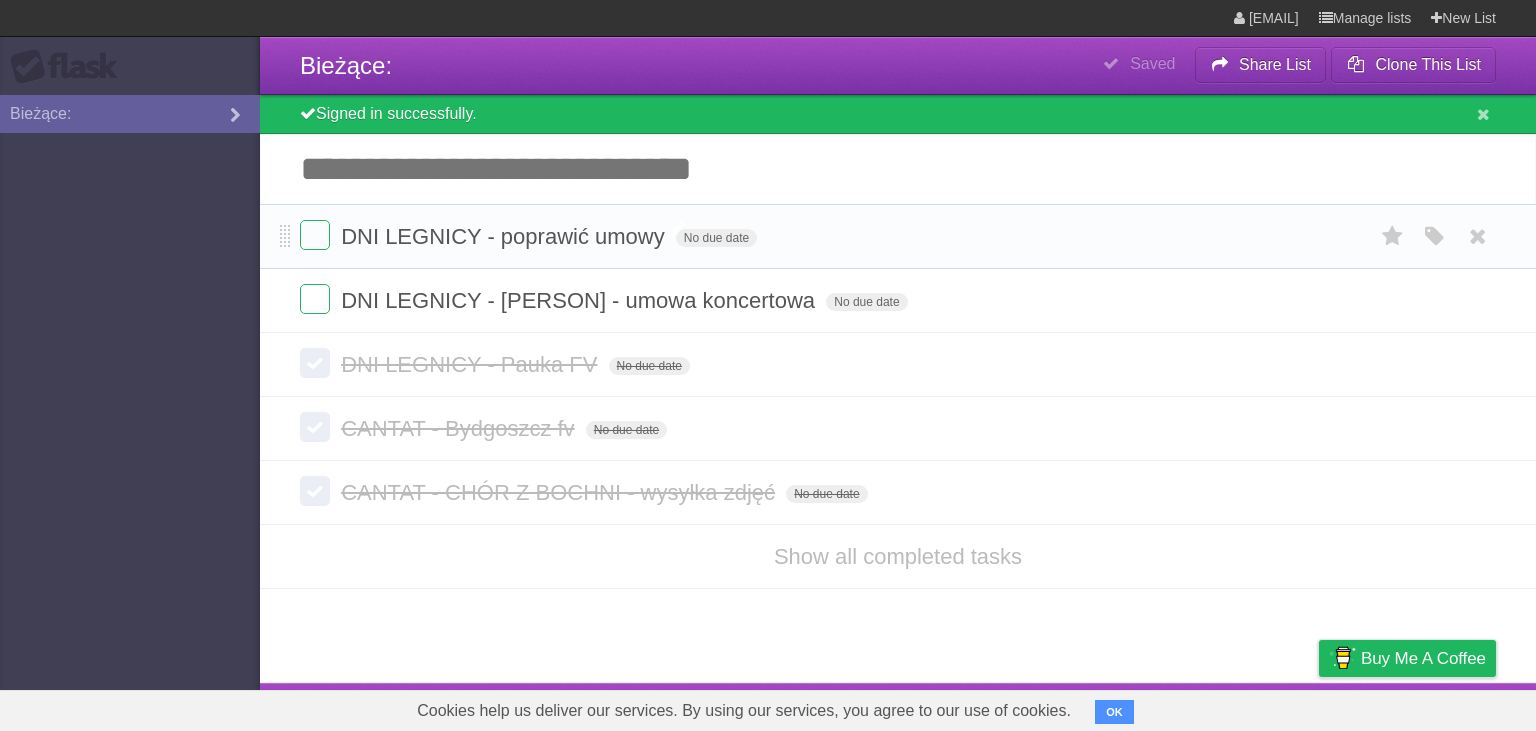 click on "DNI LEGNICY - poprawić umowy" at bounding box center (505, 236) 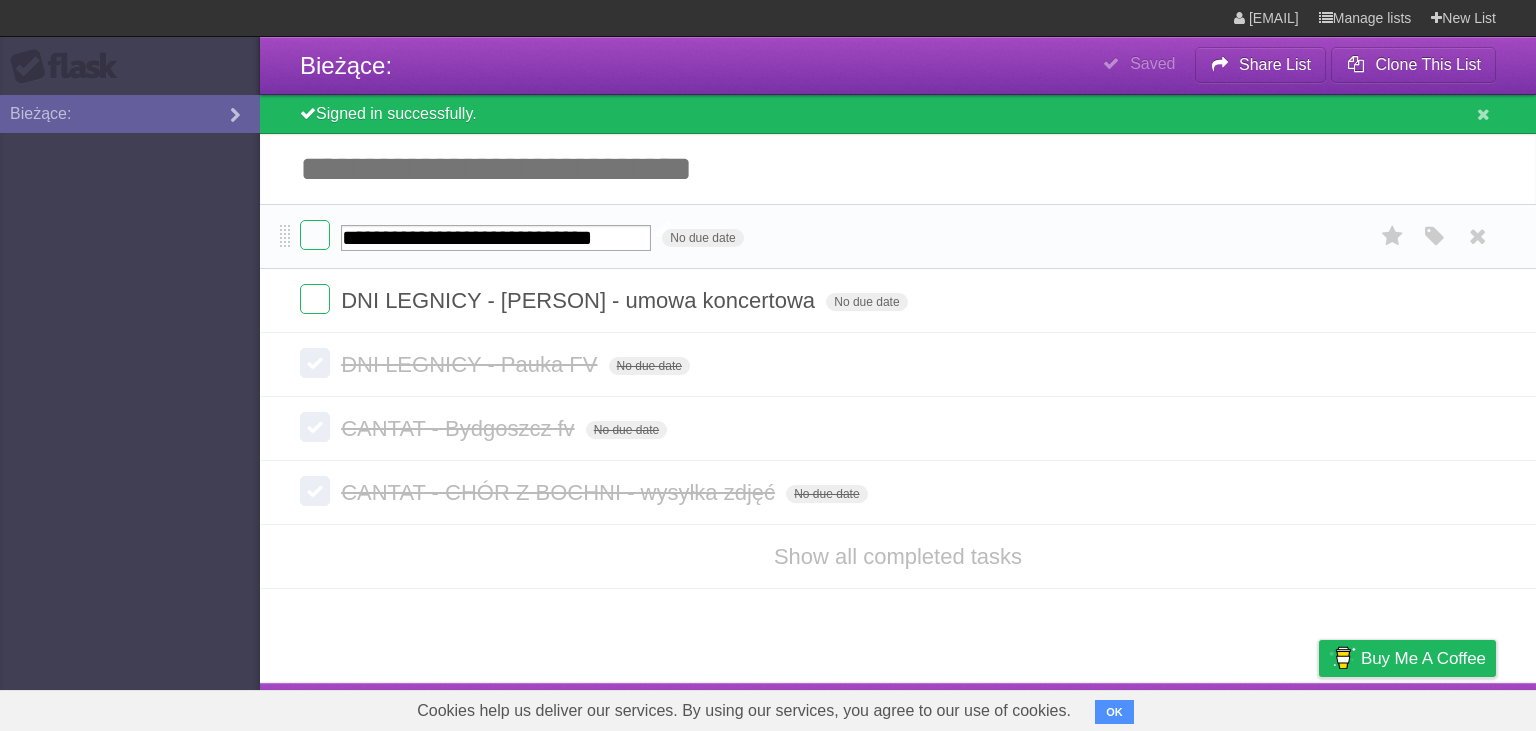 click on "**********" at bounding box center [496, 238] 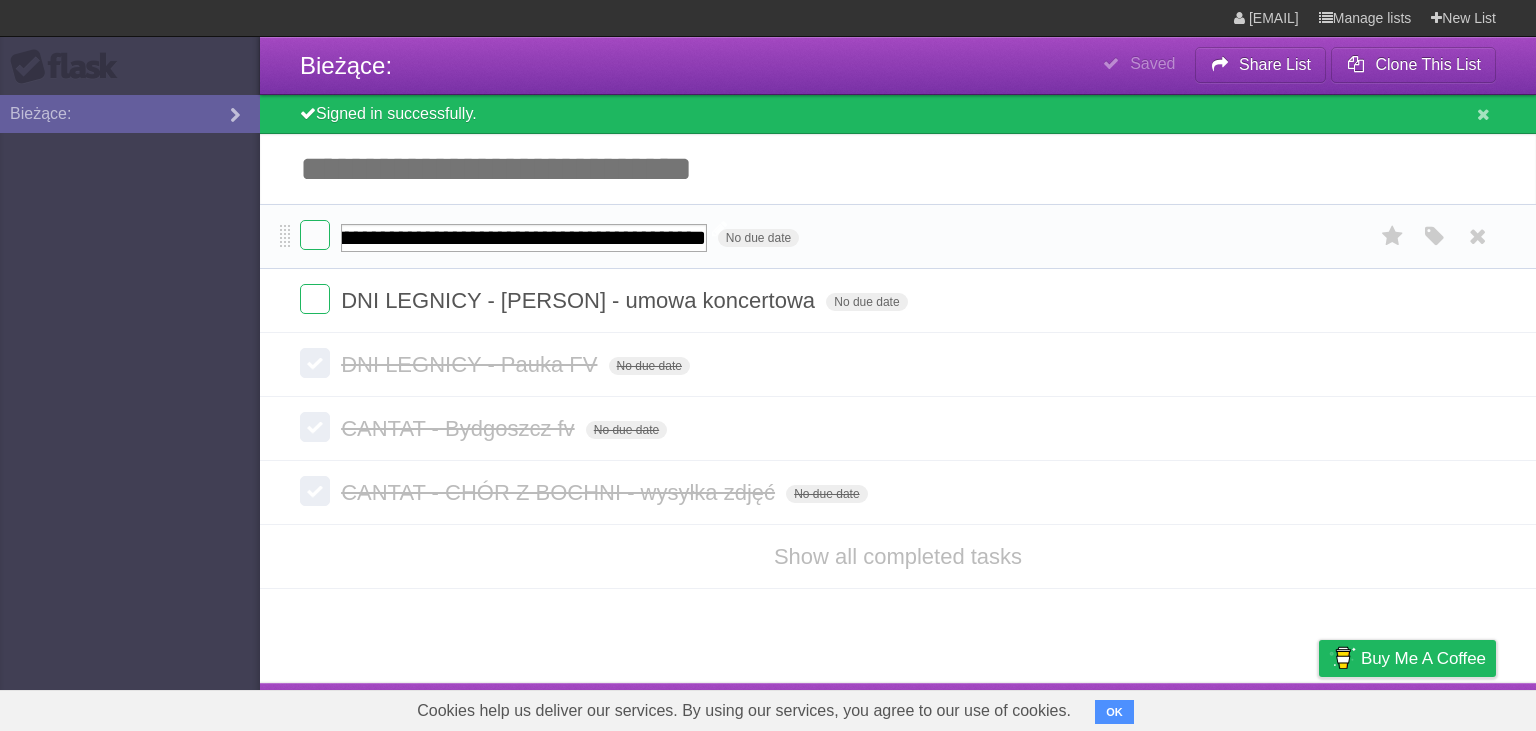 type on "**********" 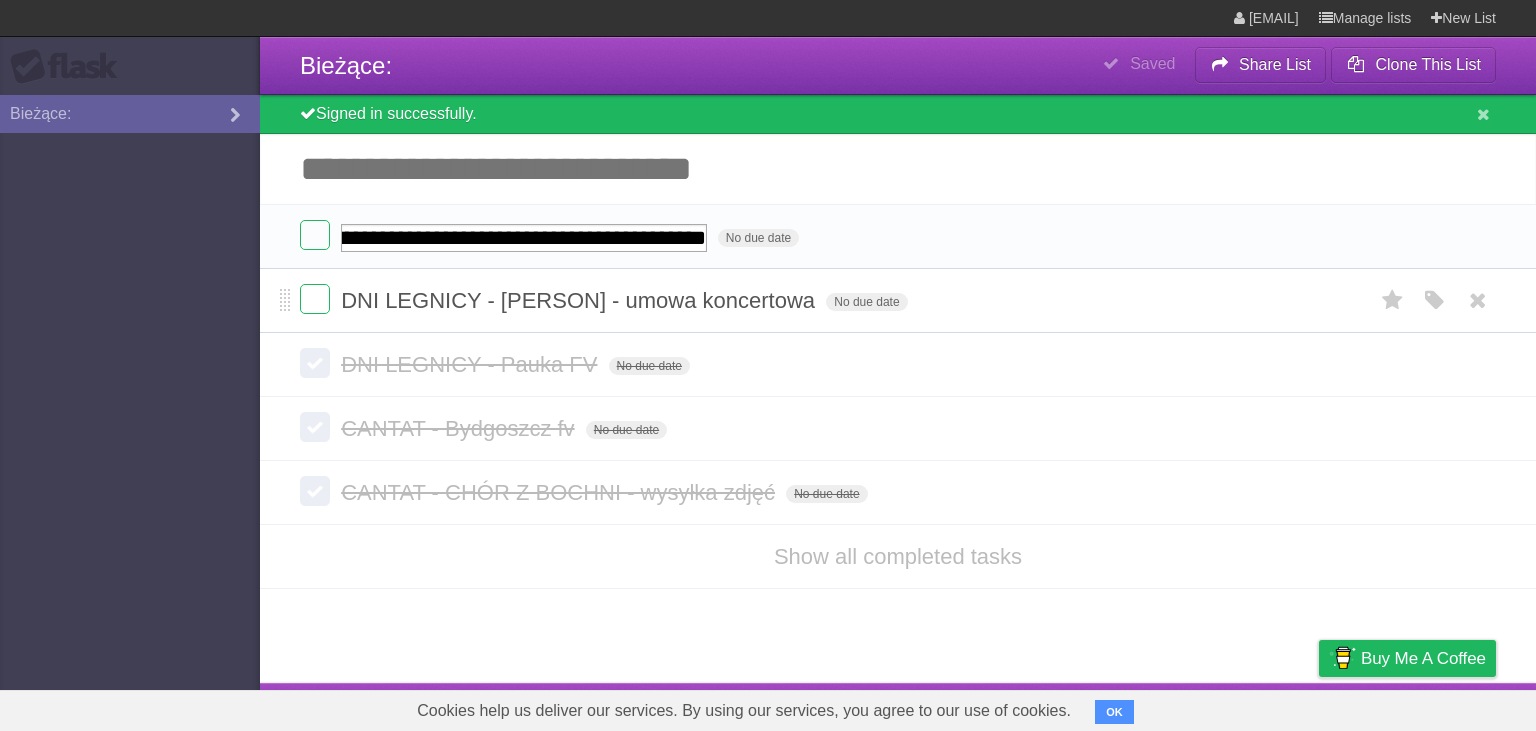scroll, scrollTop: 0, scrollLeft: 548, axis: horizontal 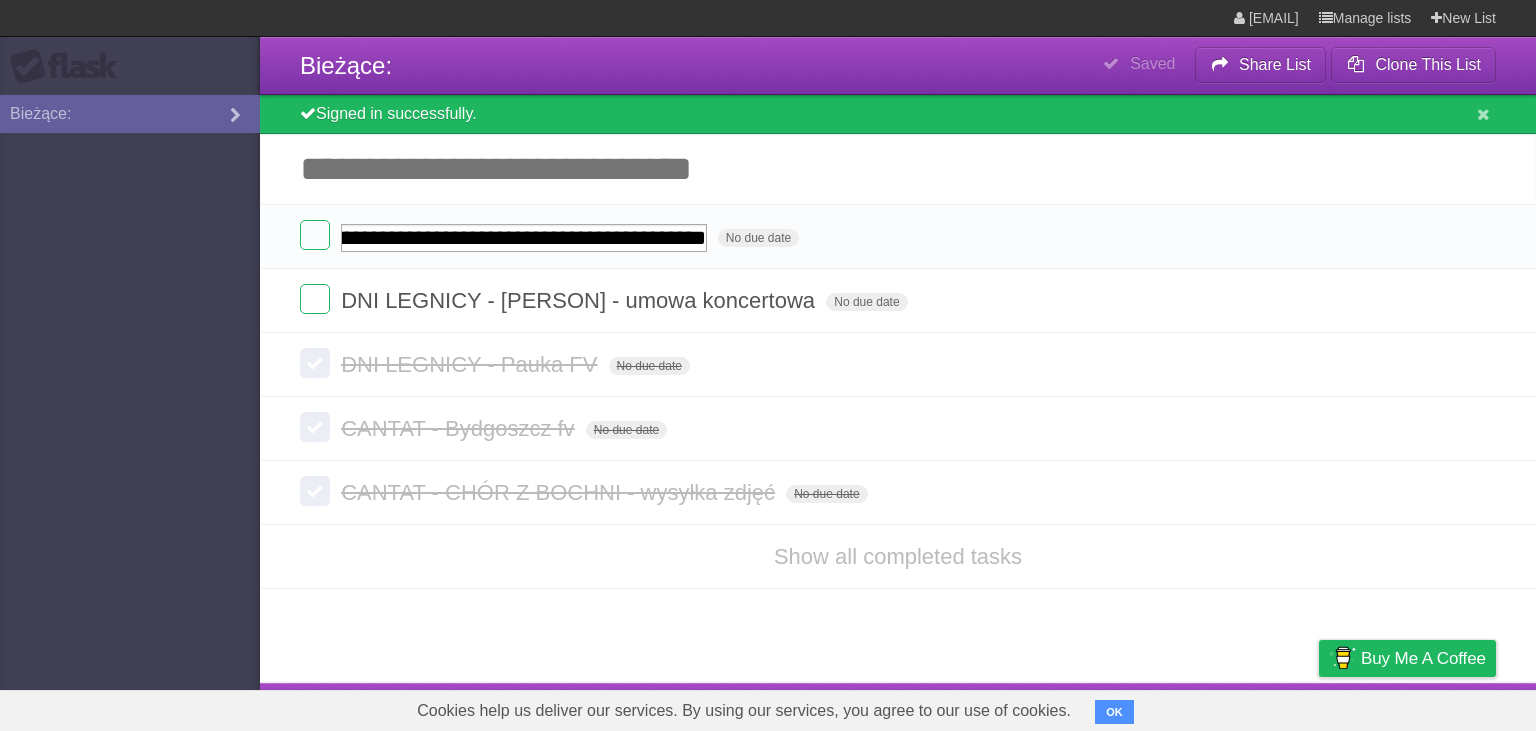 click on "**********" at bounding box center (768, 341) 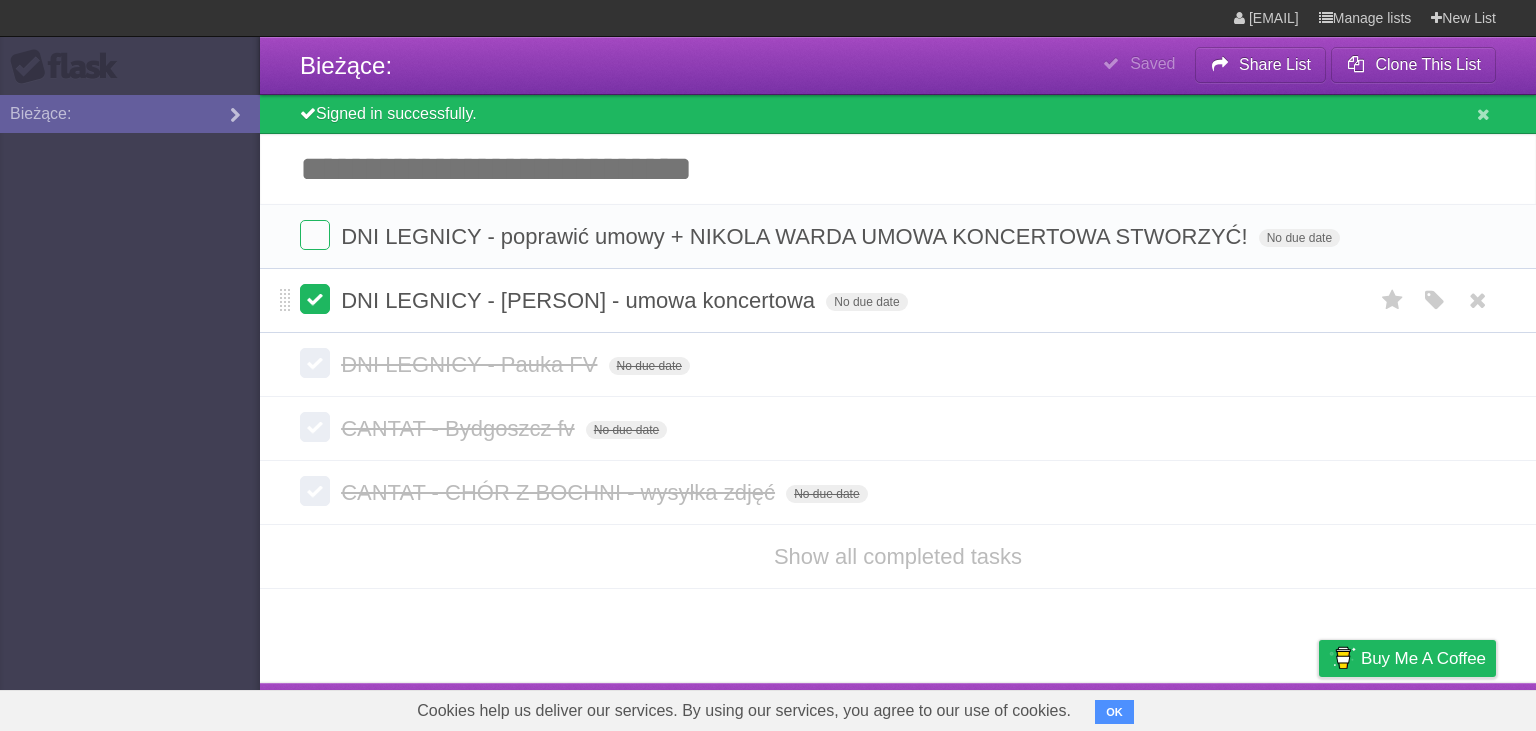 click at bounding box center [315, 299] 